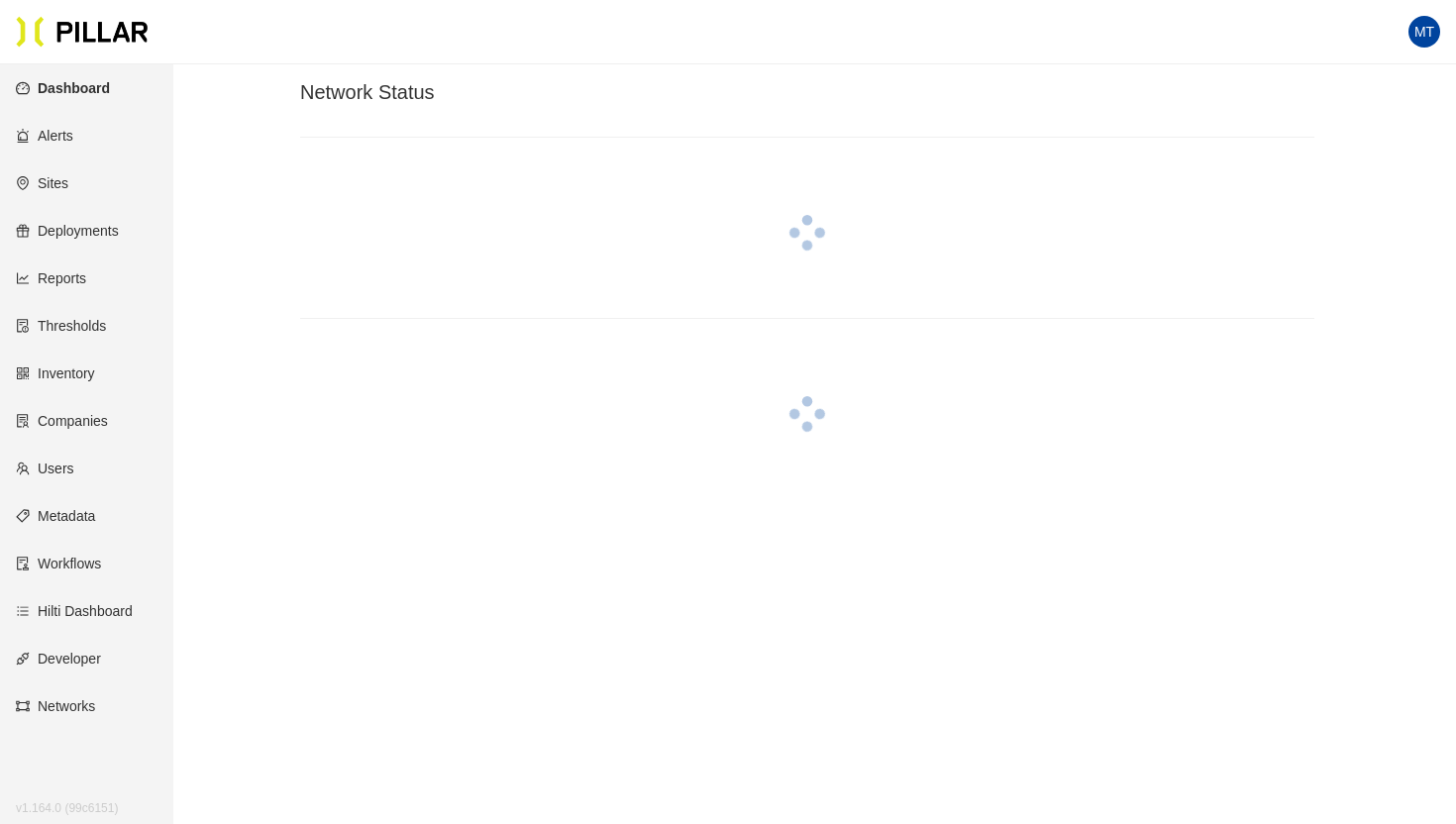 scroll, scrollTop: 0, scrollLeft: 0, axis: both 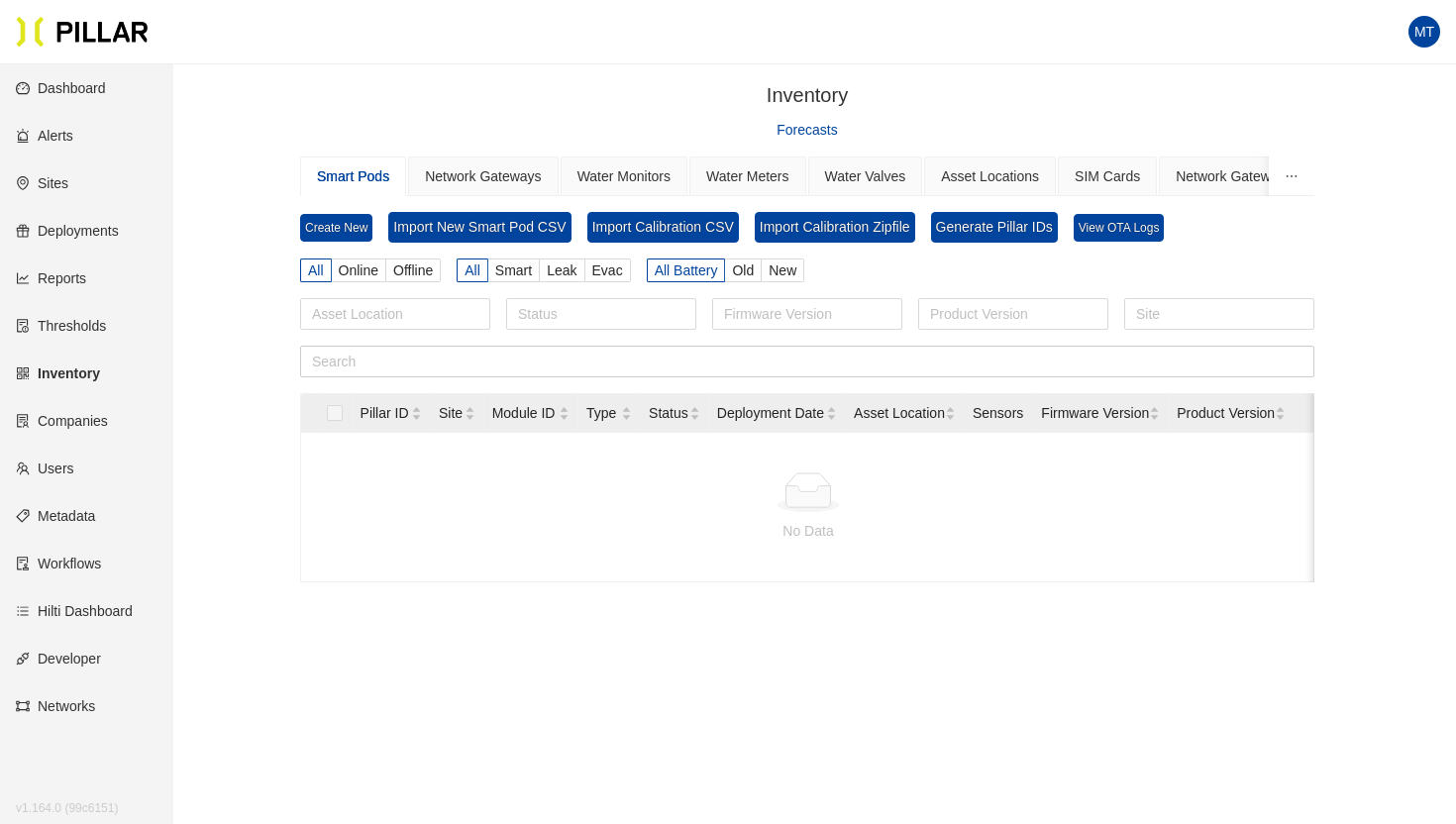 click on "Smart Pods" at bounding box center [353, 176] 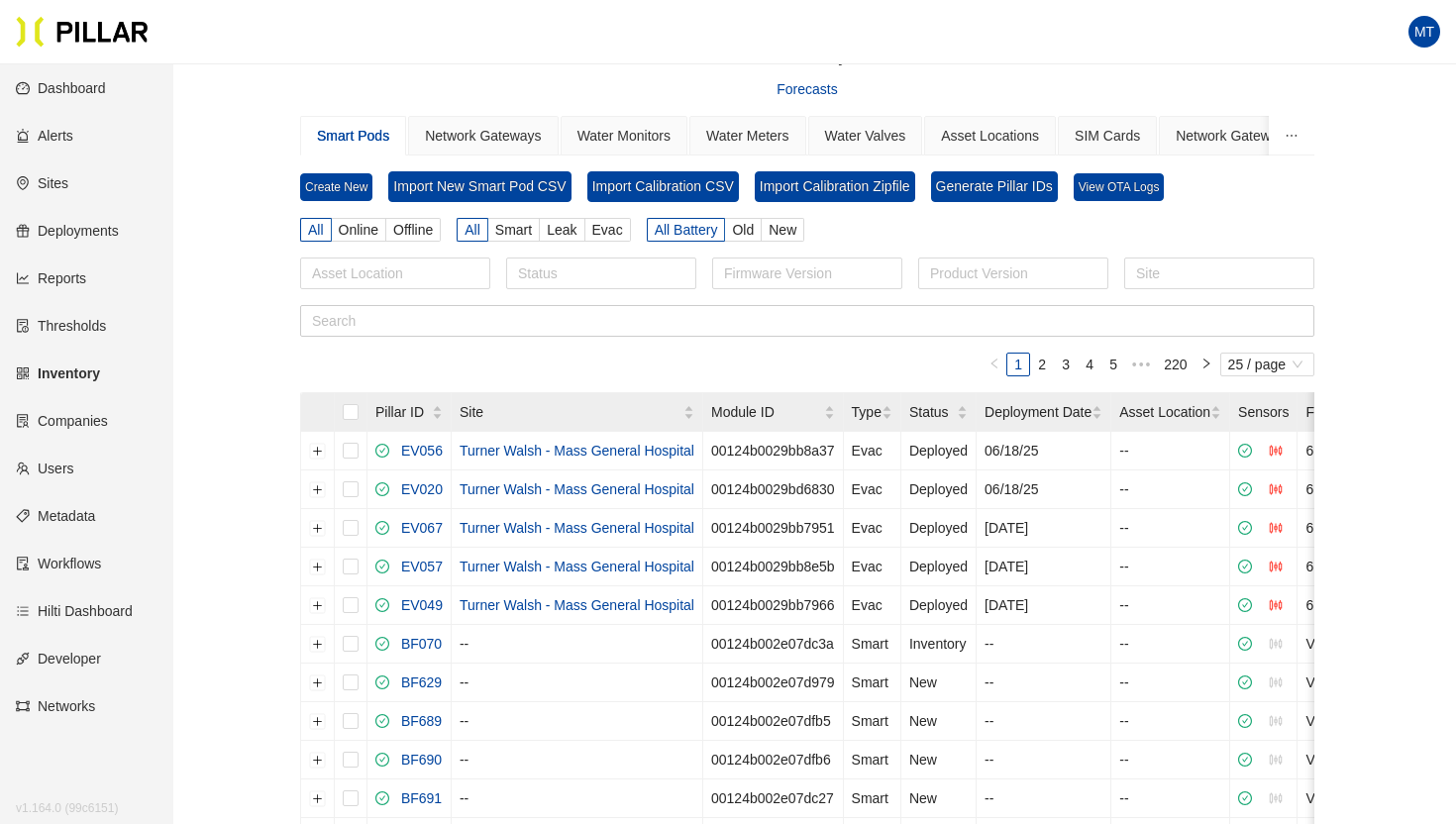 scroll, scrollTop: 43, scrollLeft: 0, axis: vertical 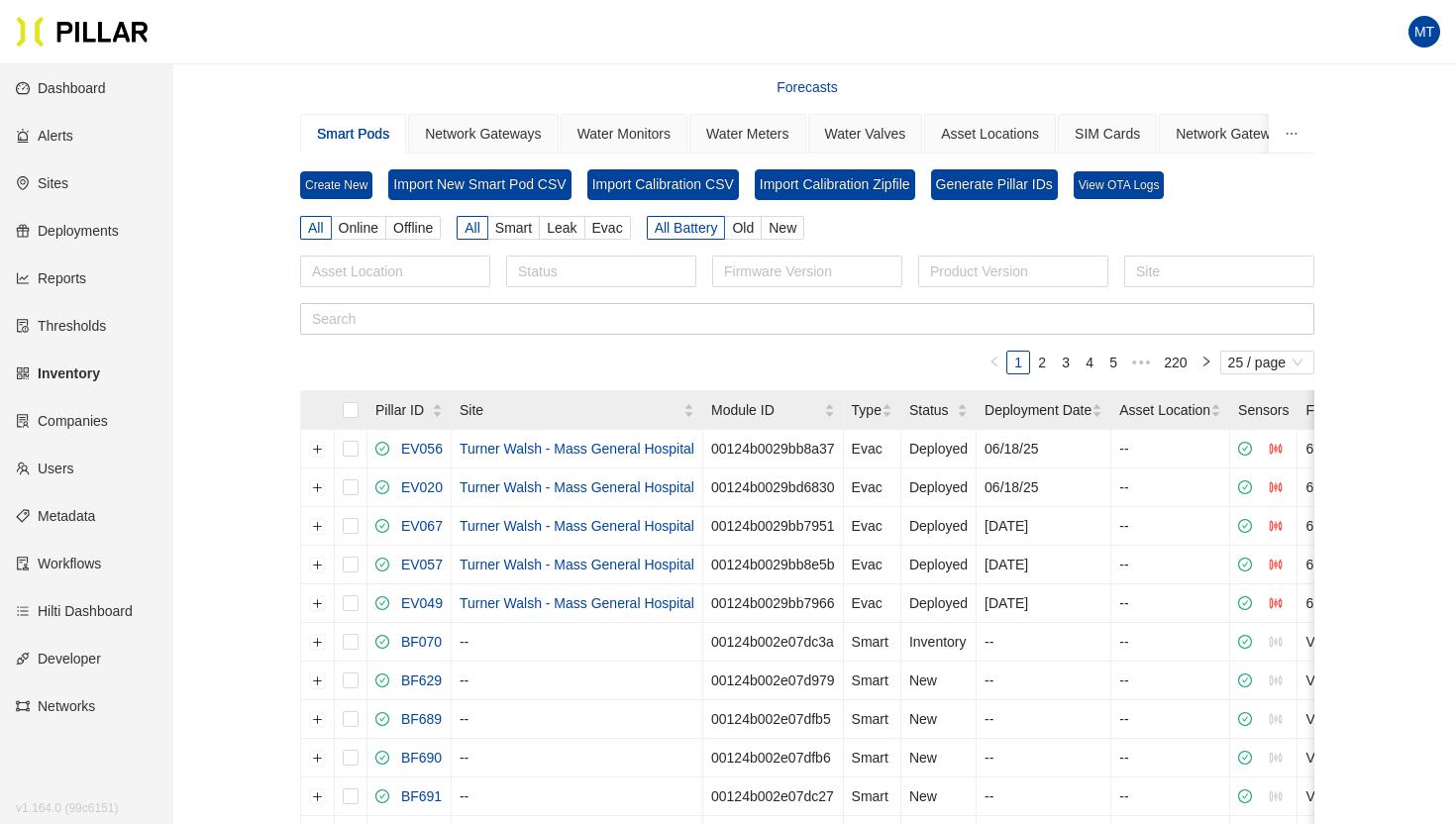 click on "All Online Offline All Smart Leak Evac All Battery Old New" at bounding box center [807, 236] 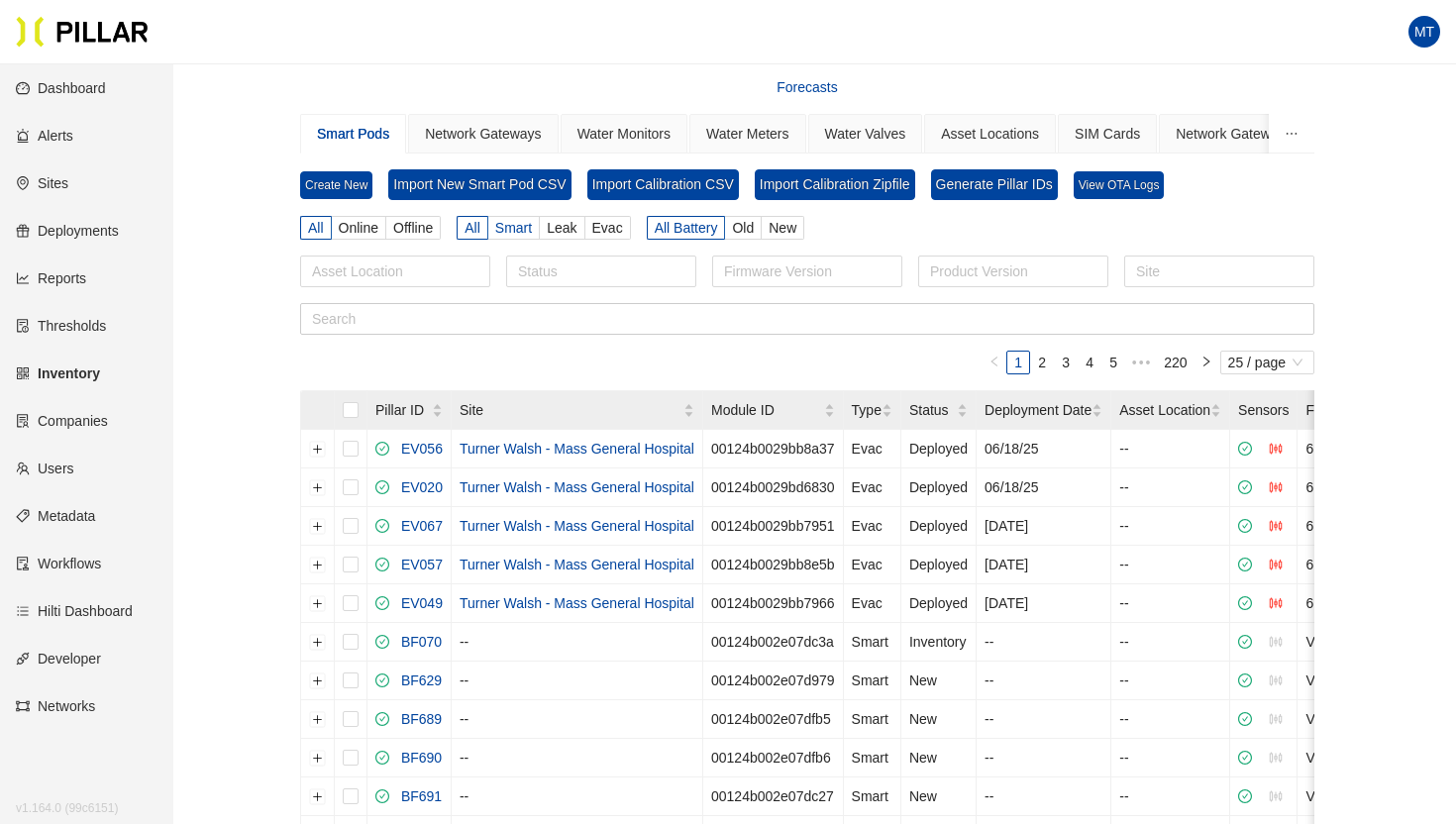 click on "Smart" at bounding box center (316, 228) 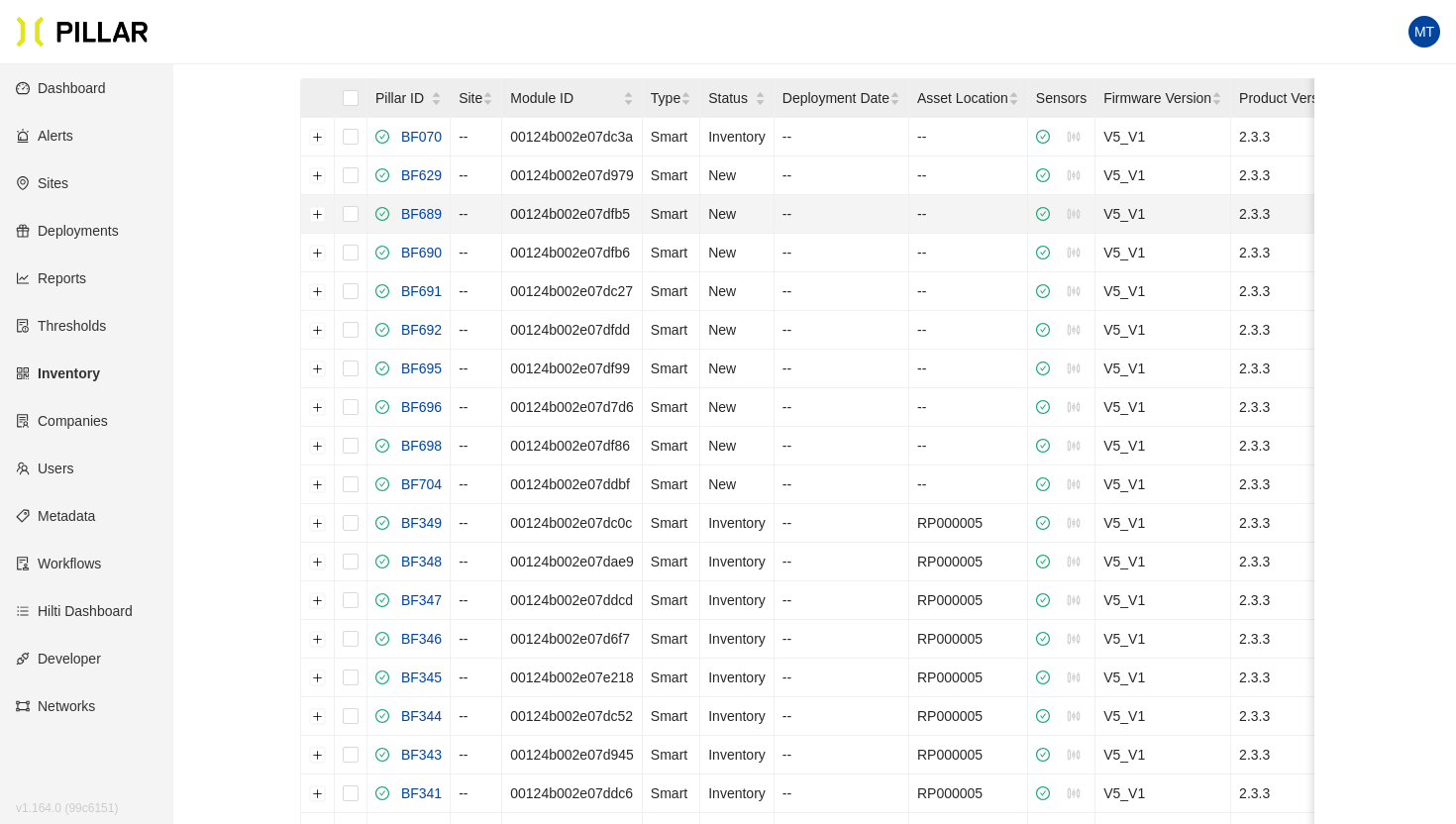 scroll, scrollTop: 333, scrollLeft: 0, axis: vertical 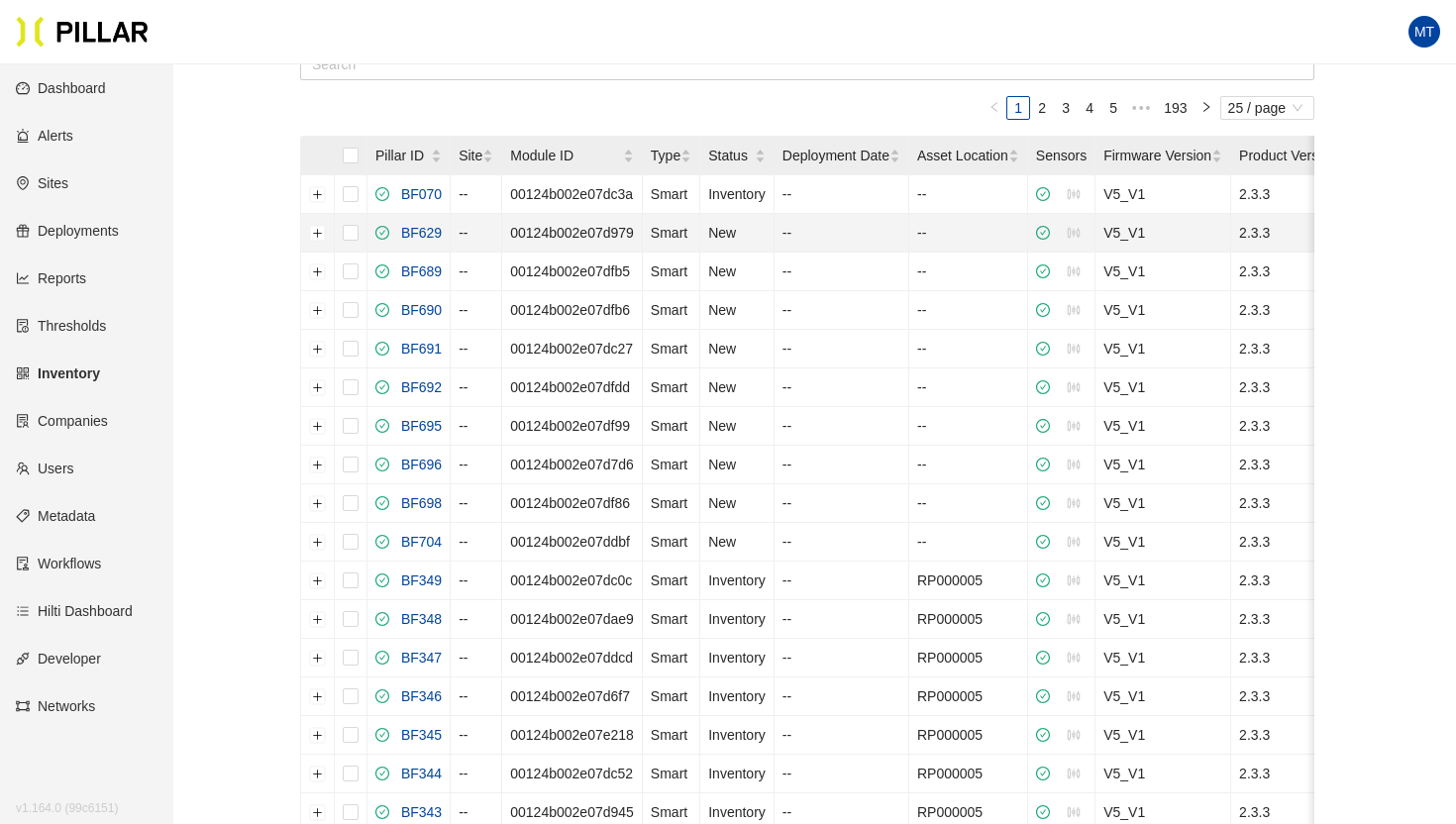 click on "00124b002e07d979" at bounding box center [572, 194] 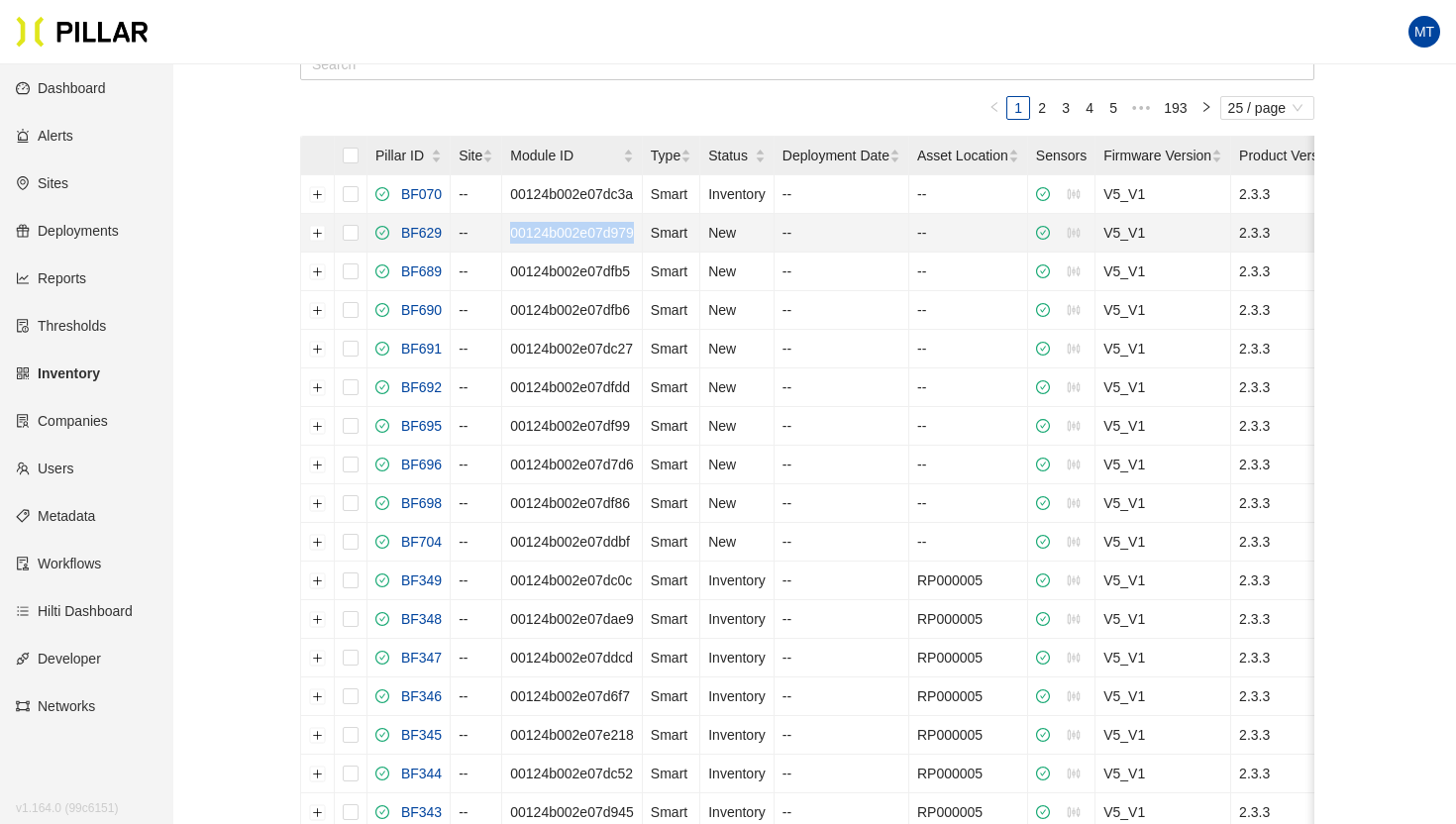 copy on "00124b002e07d979" 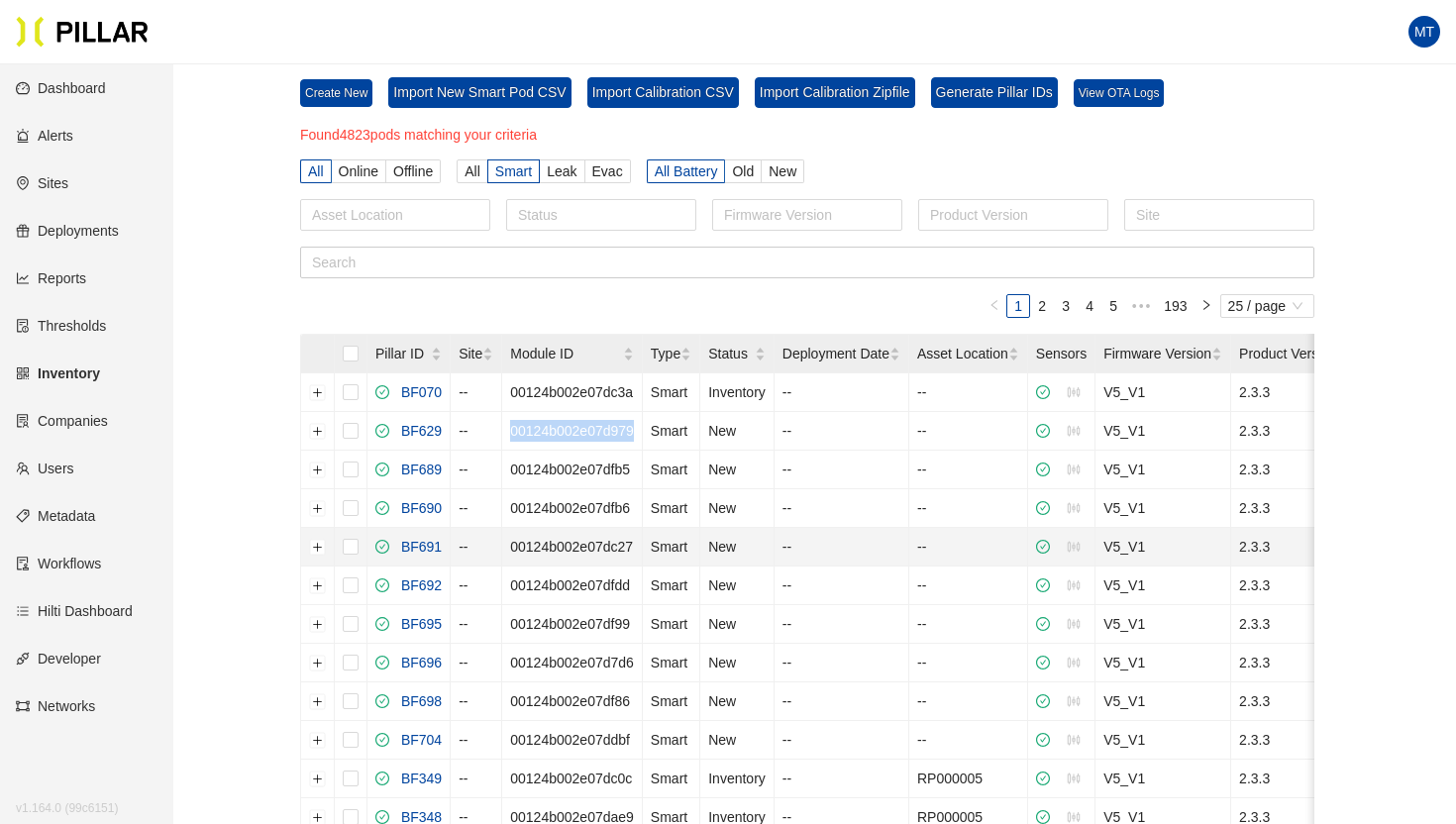 scroll, scrollTop: 107, scrollLeft: 0, axis: vertical 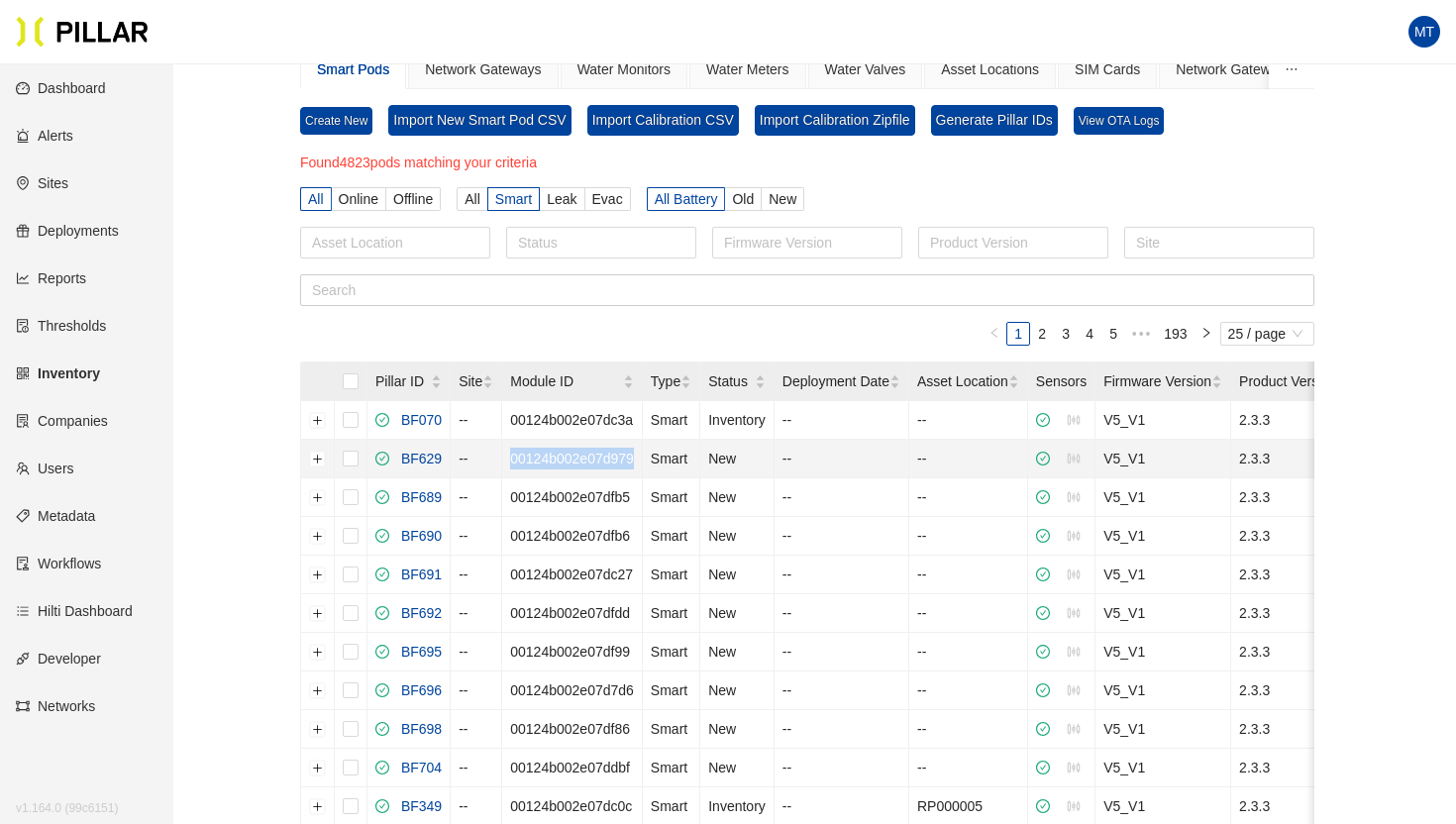 click on "BF629" at bounding box center [417, 459] 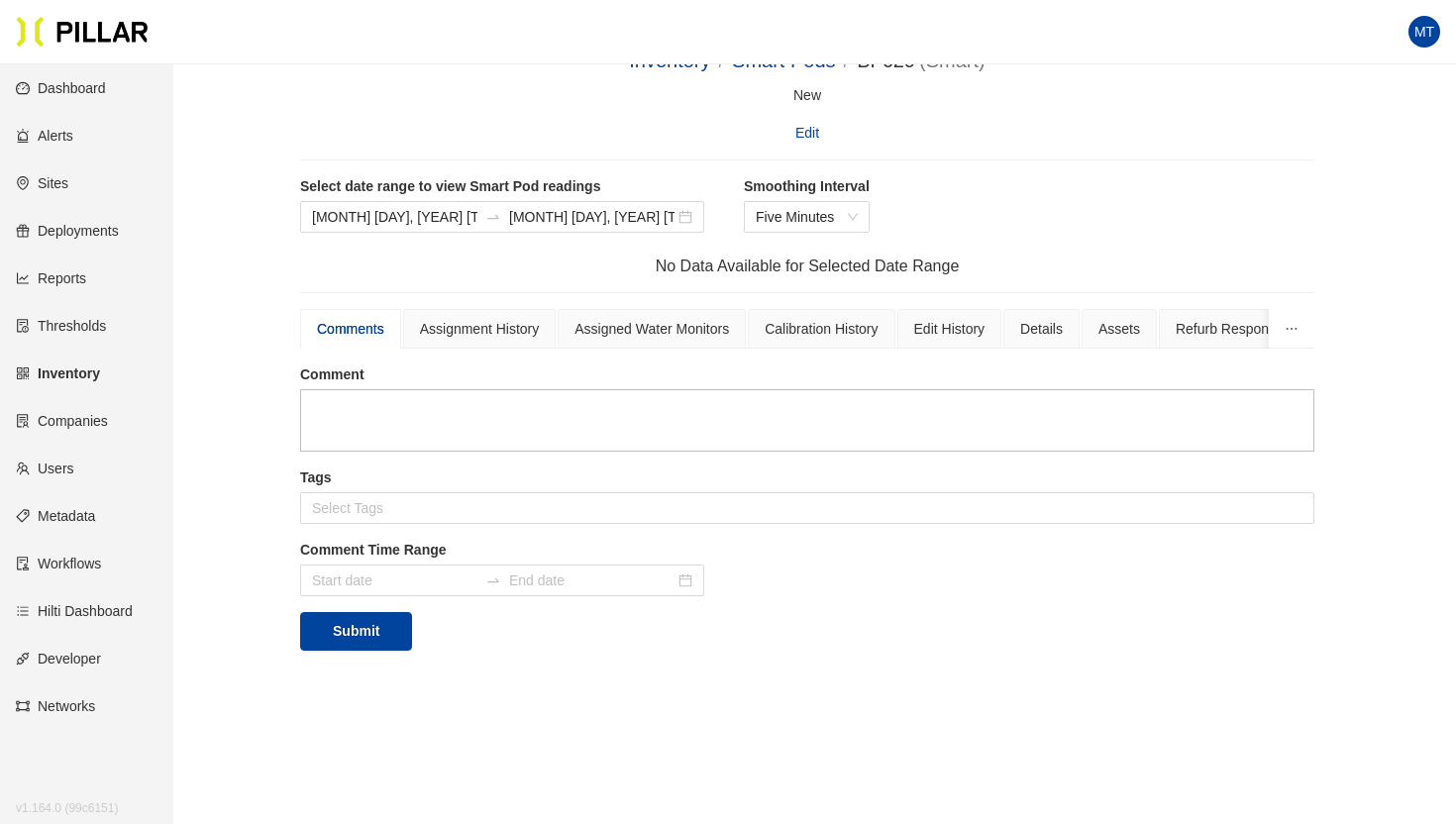 scroll, scrollTop: 0, scrollLeft: 0, axis: both 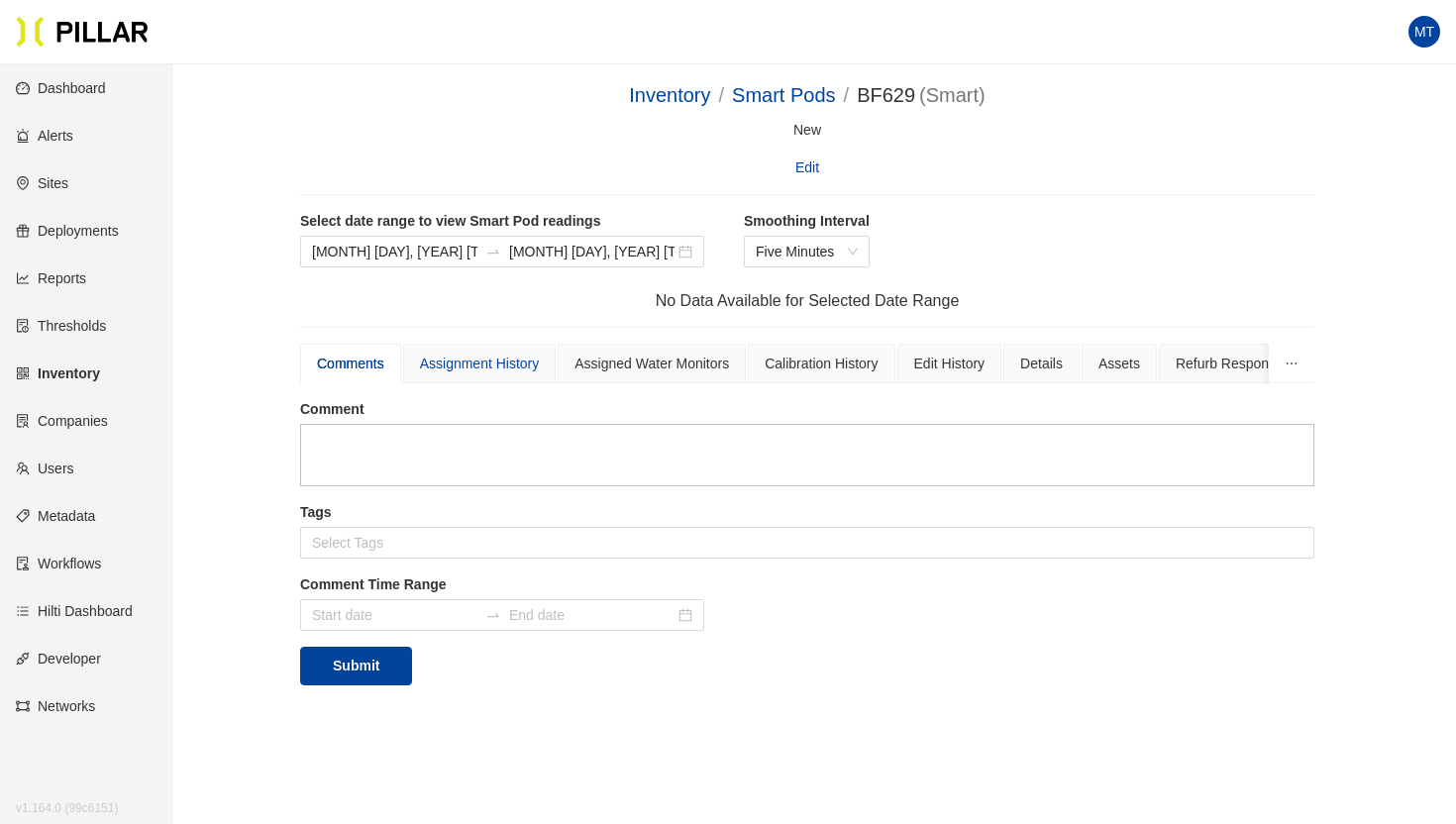 click on "Assignment History" at bounding box center (479, 363) 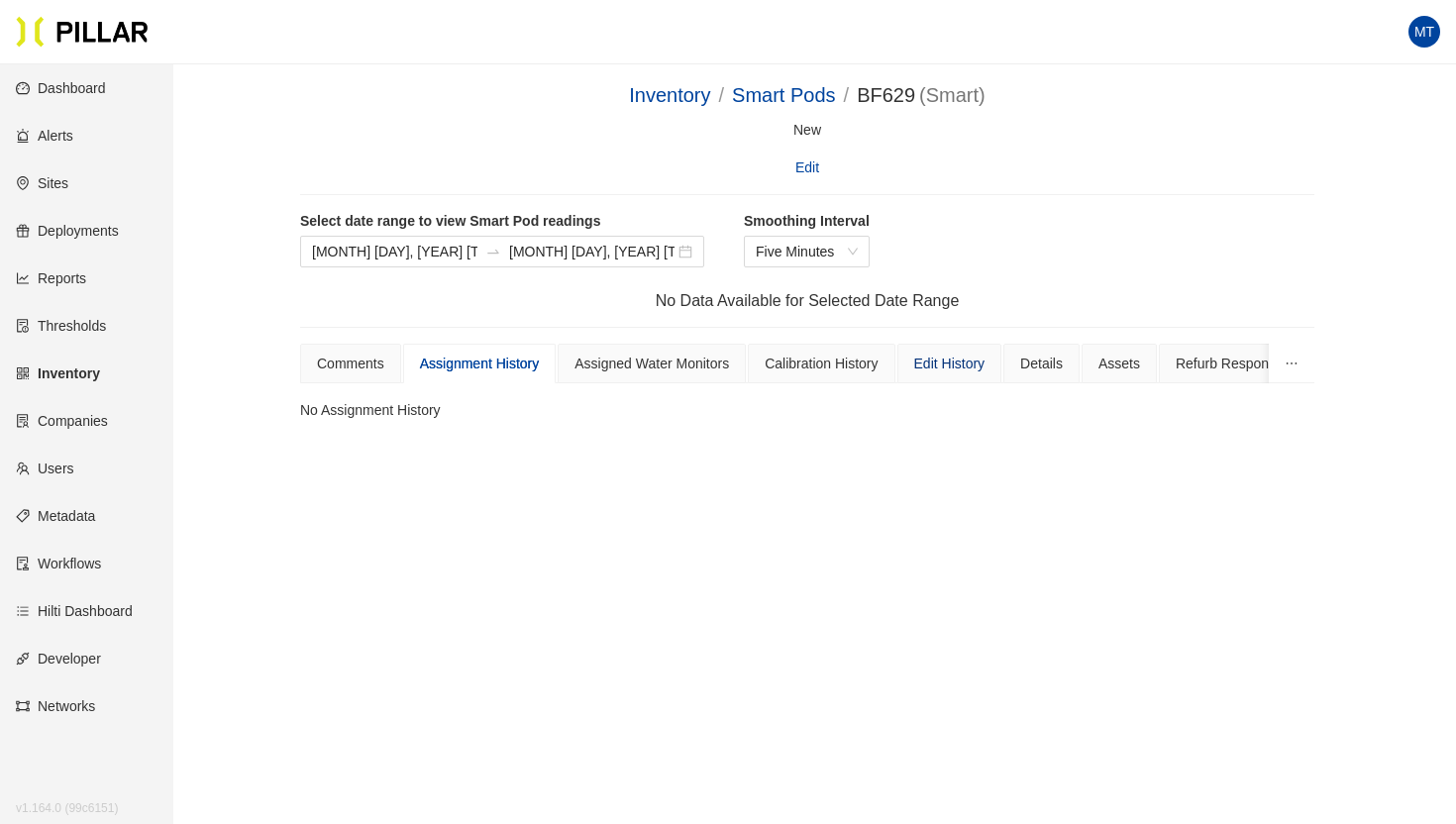 click on "Edit History" at bounding box center [950, 363] 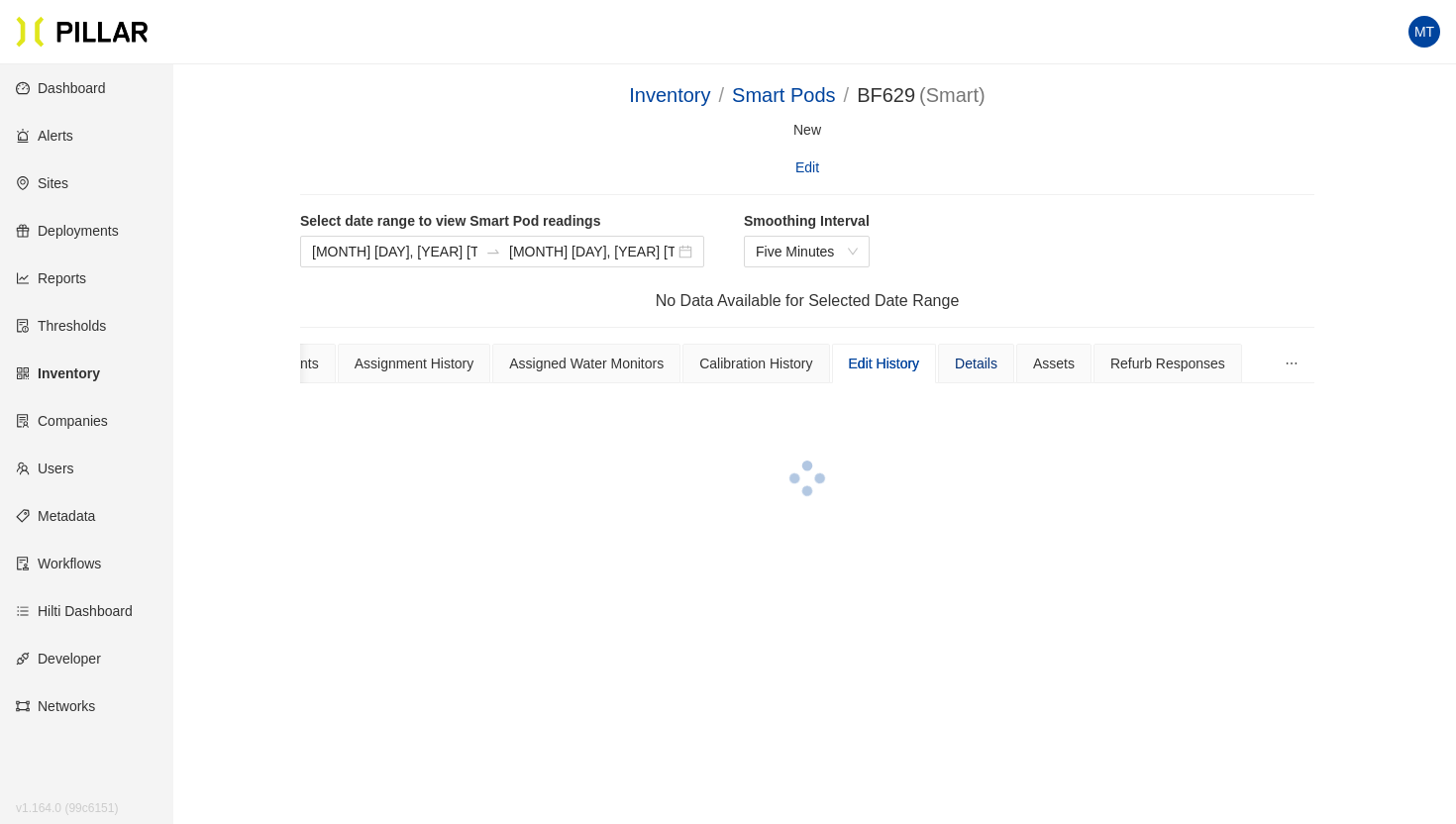 click on "Details" at bounding box center [976, 363] 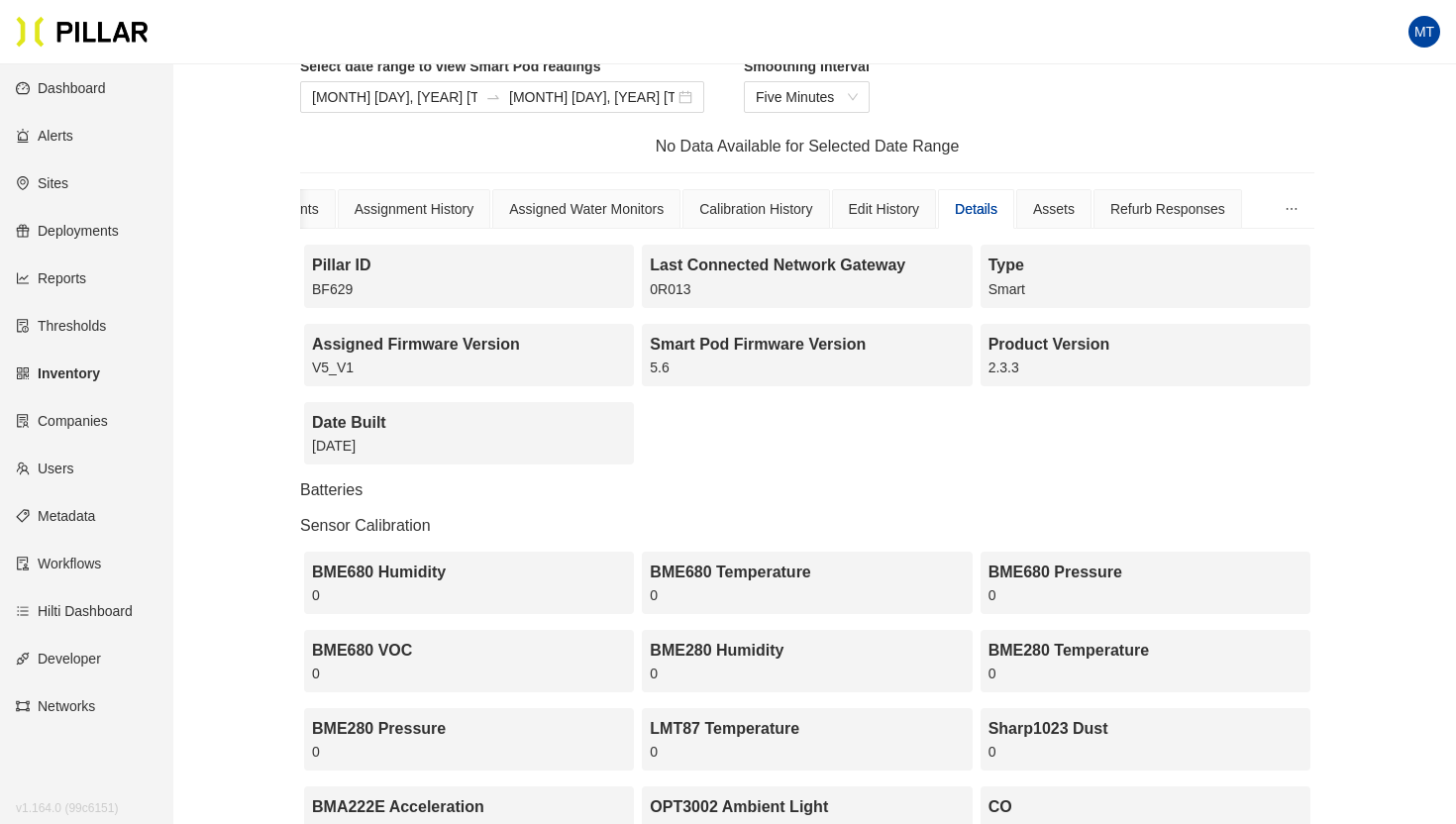 scroll, scrollTop: 115, scrollLeft: 0, axis: vertical 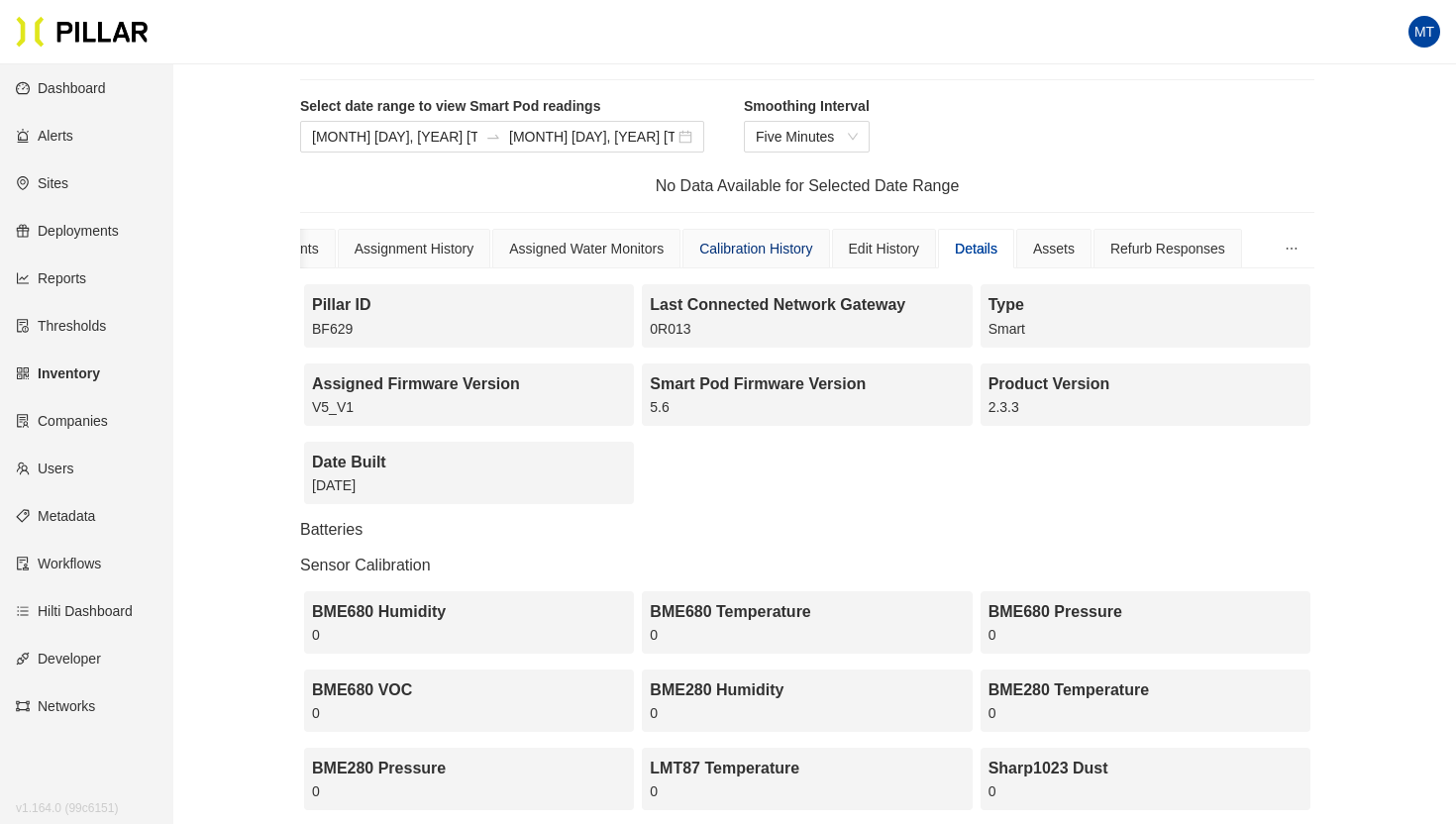 click on "Calibration History" at bounding box center (756, 249) 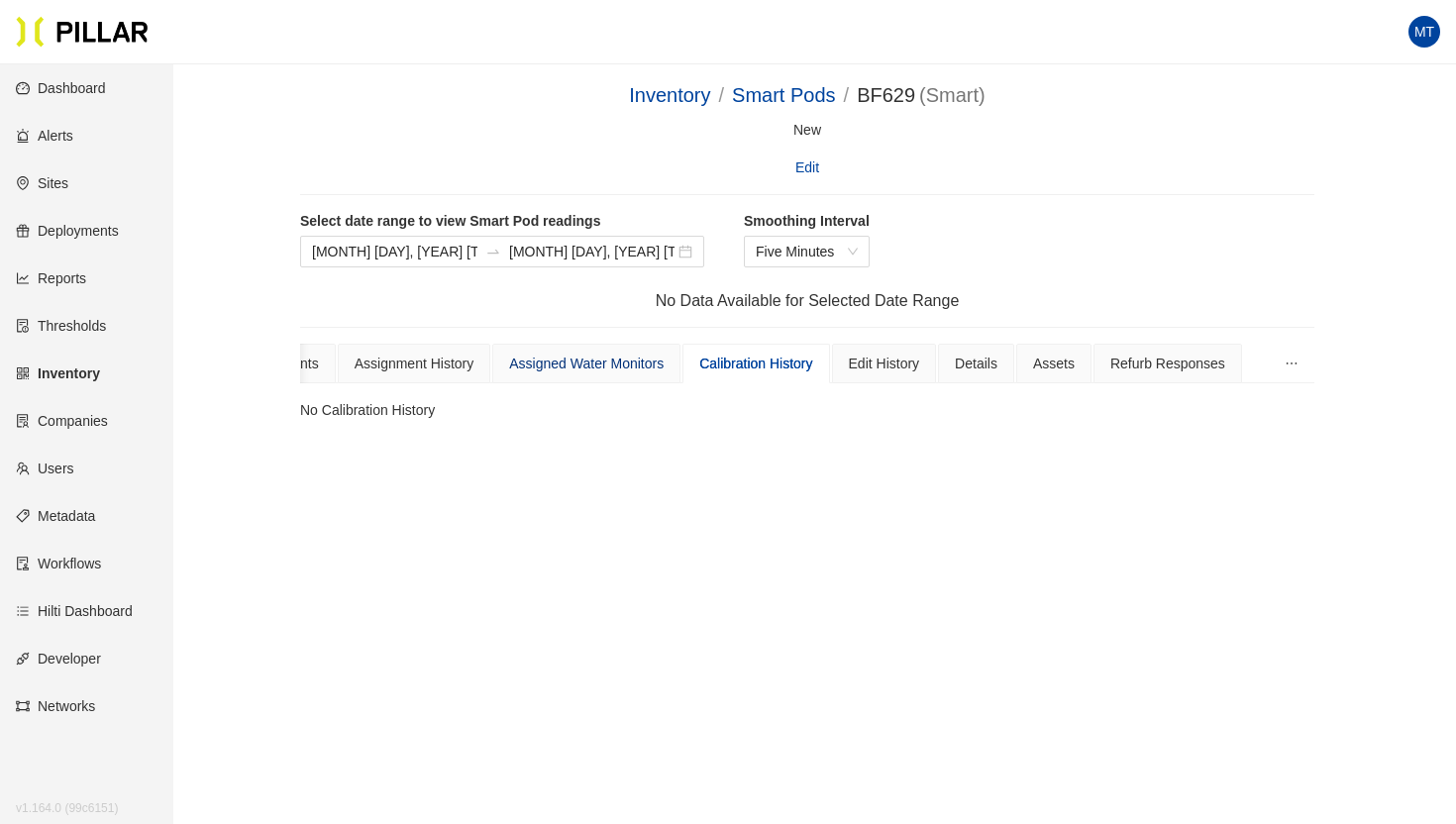 click on "Assigned Water Monitors" at bounding box center [586, 363] 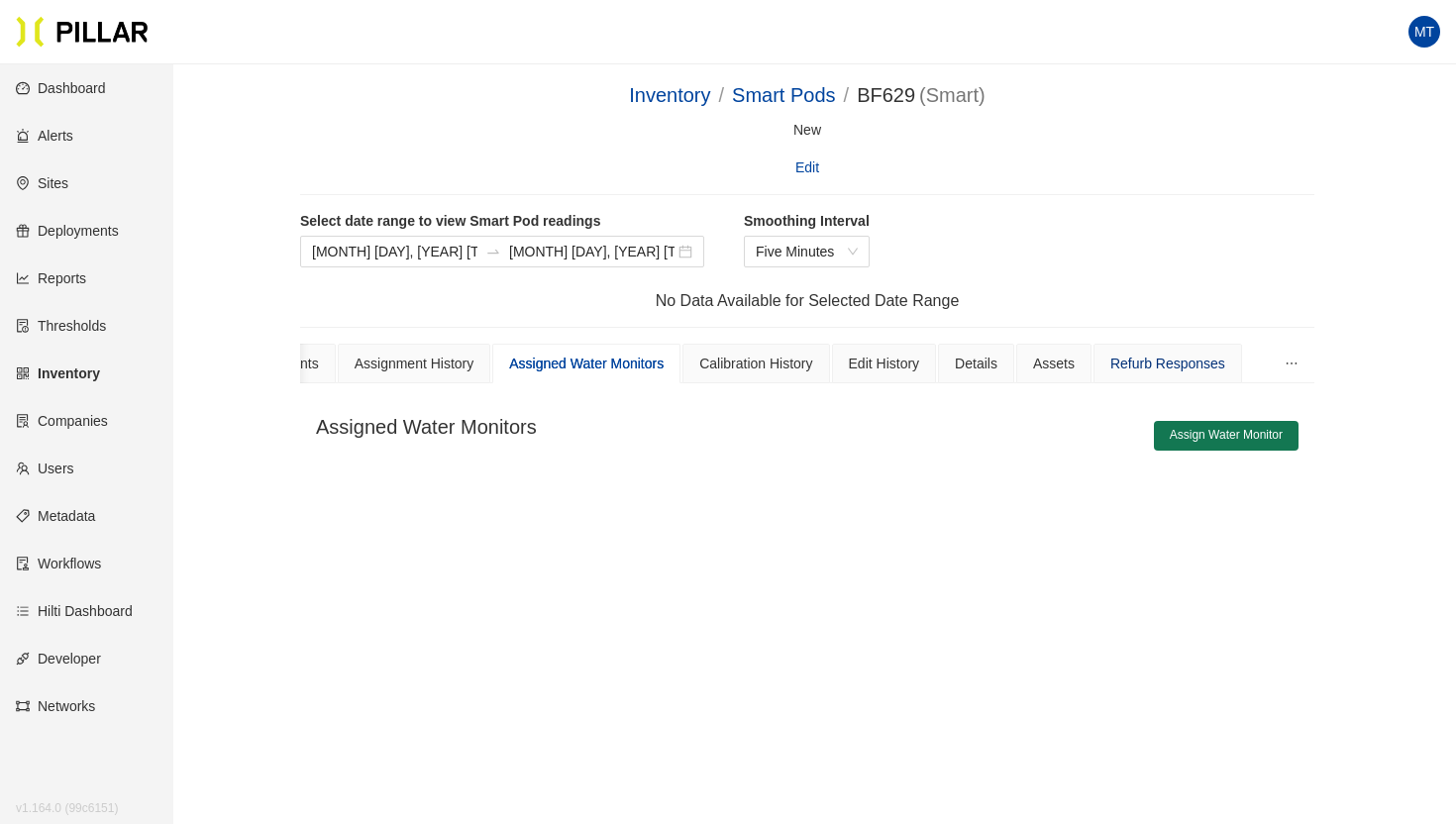 click on "Refurb Responses" at bounding box center [1168, 363] 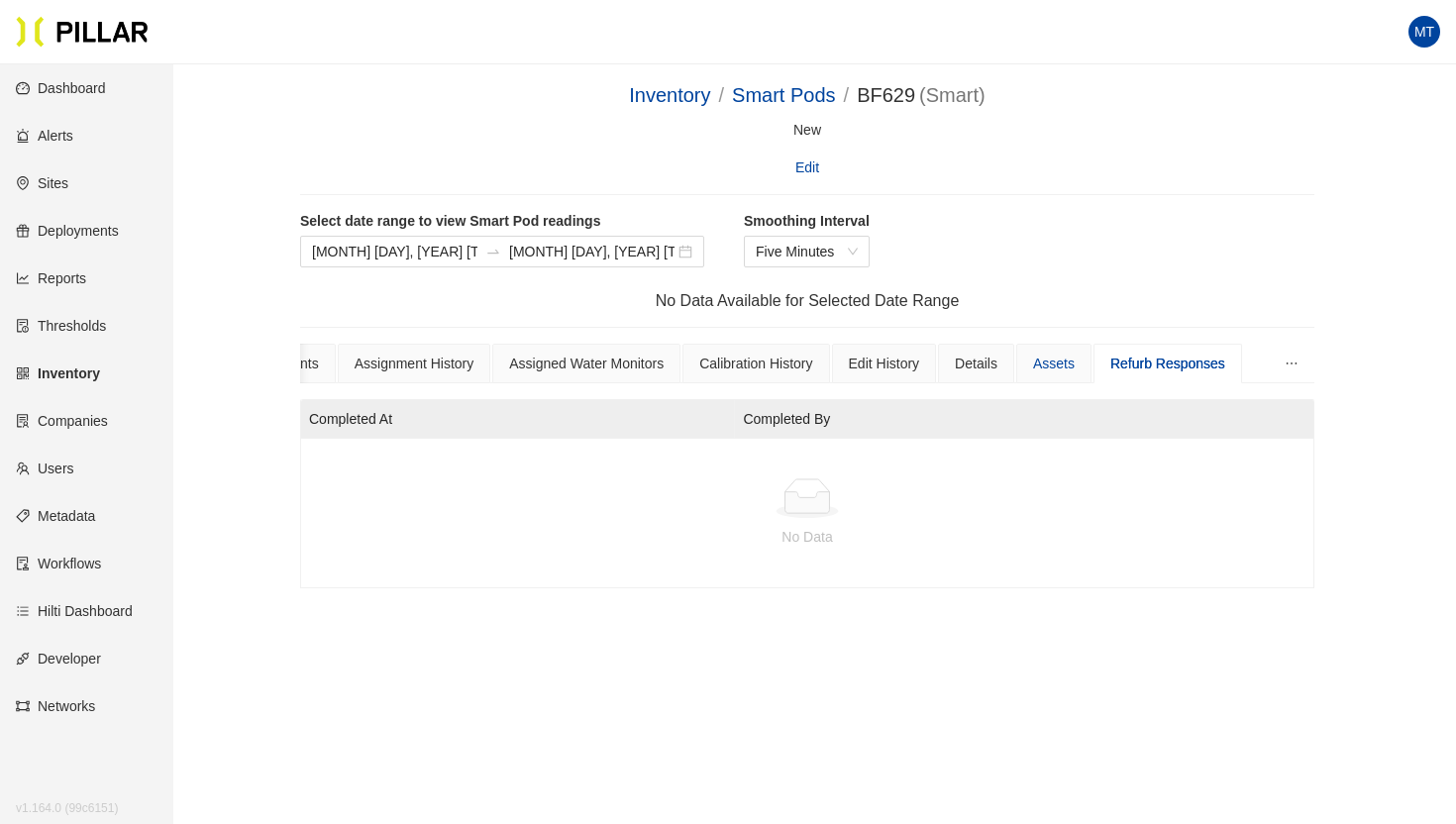 click on "Assets" at bounding box center [1054, 363] 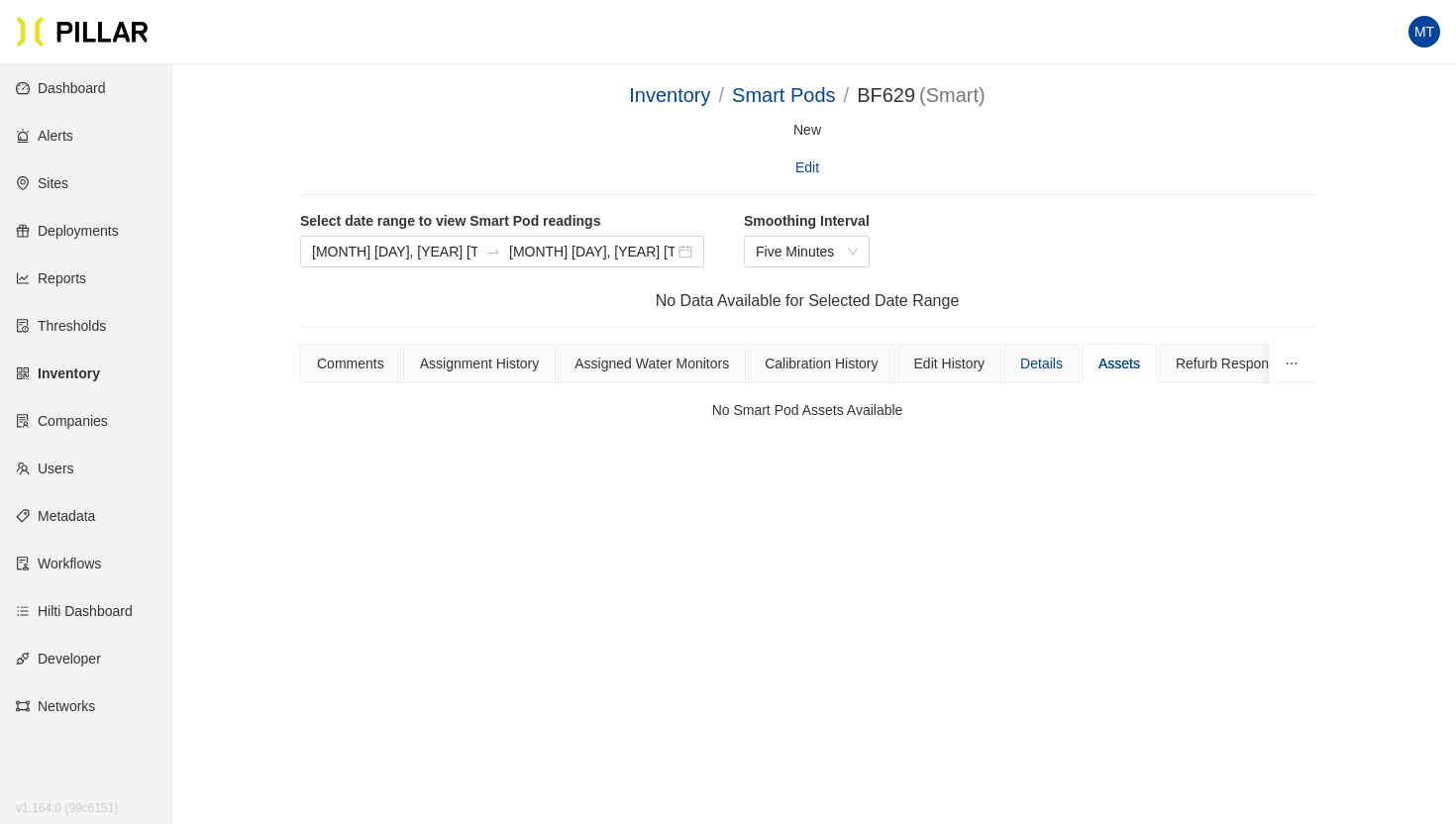 click on "Details" at bounding box center [1041, 363] 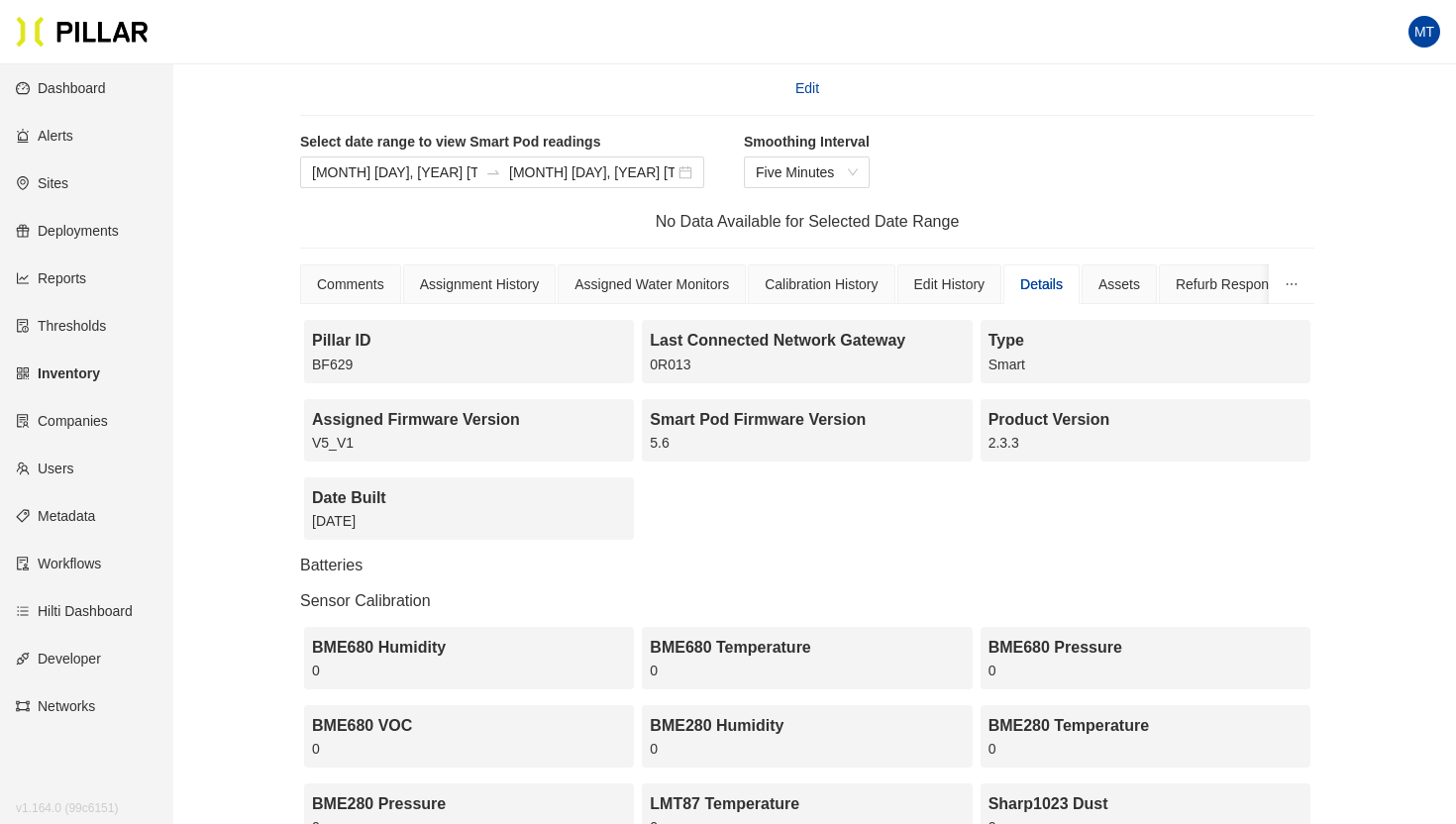 scroll, scrollTop: 175, scrollLeft: 0, axis: vertical 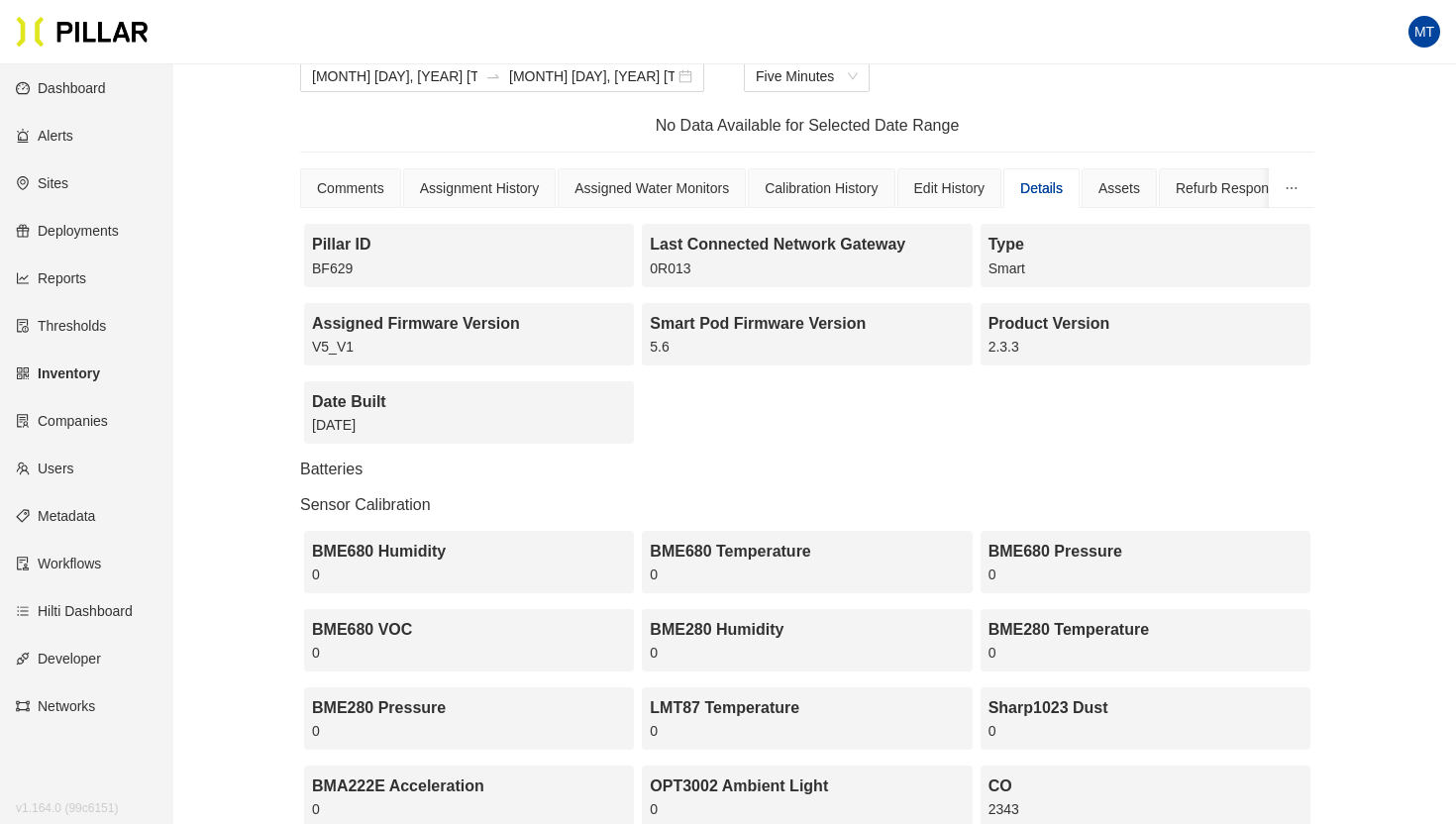 click on "0R013" at bounding box center (468, 268) 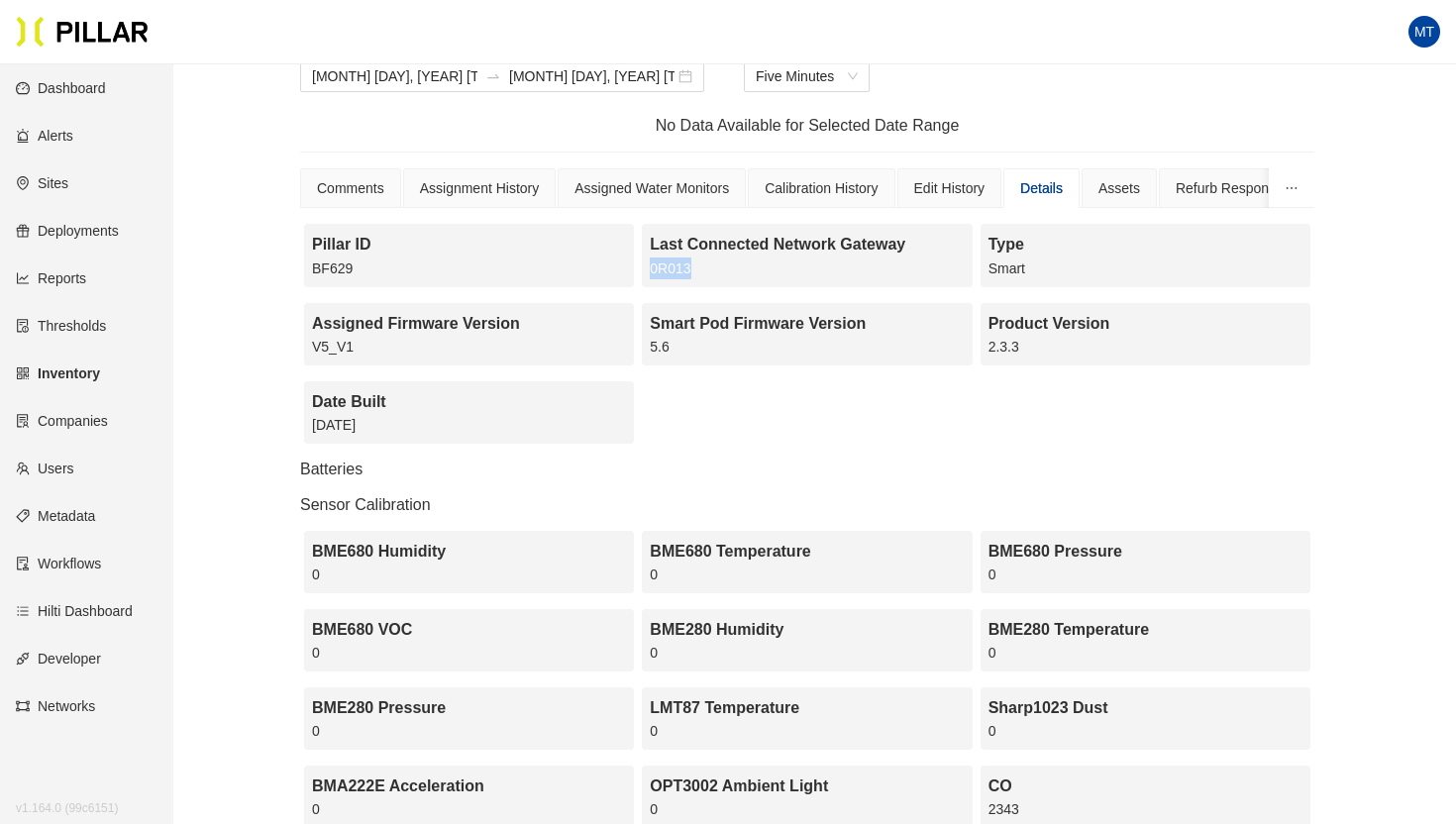 copy on "0R013" 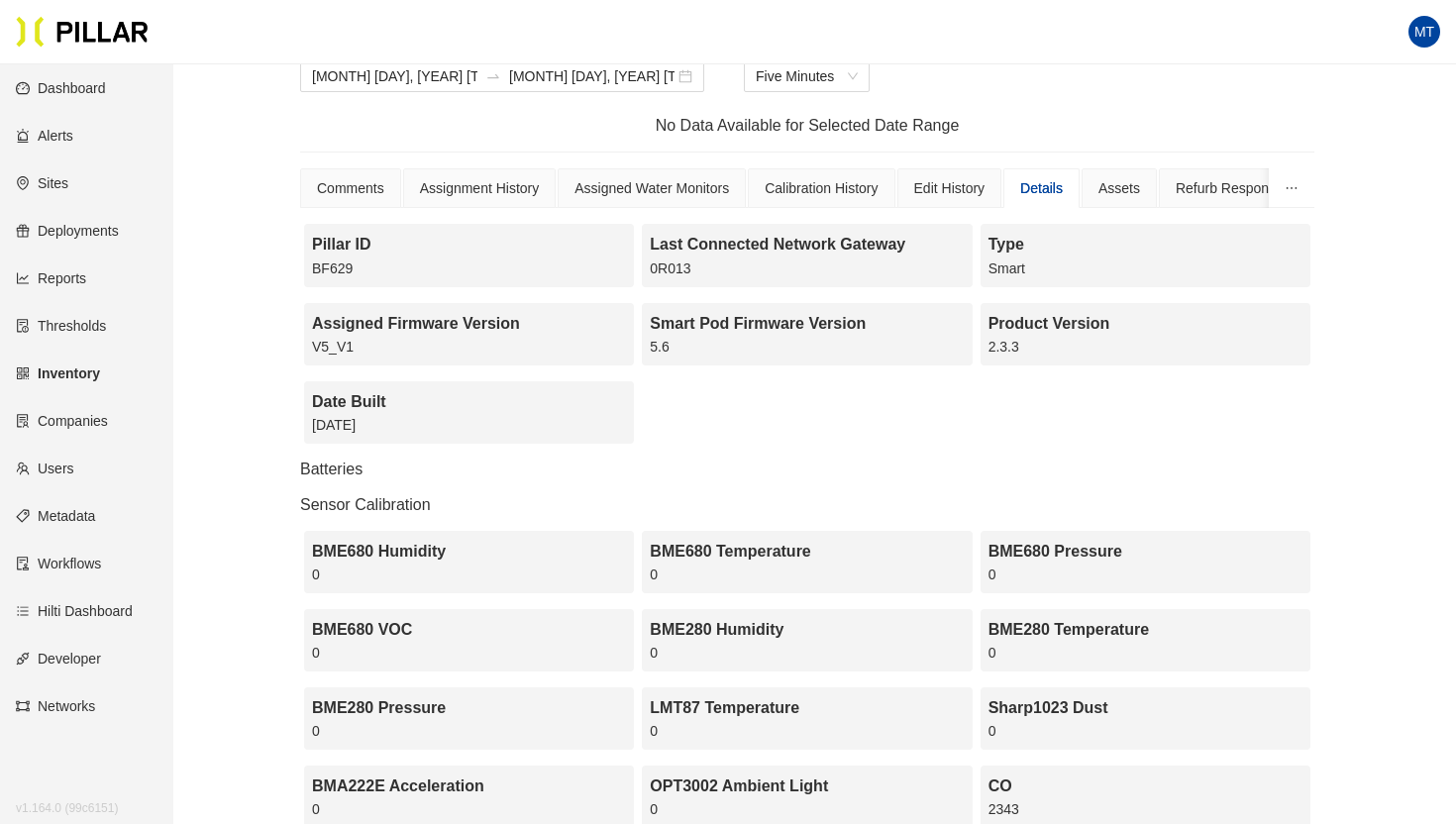 click on "Batteries" at bounding box center [807, 469] 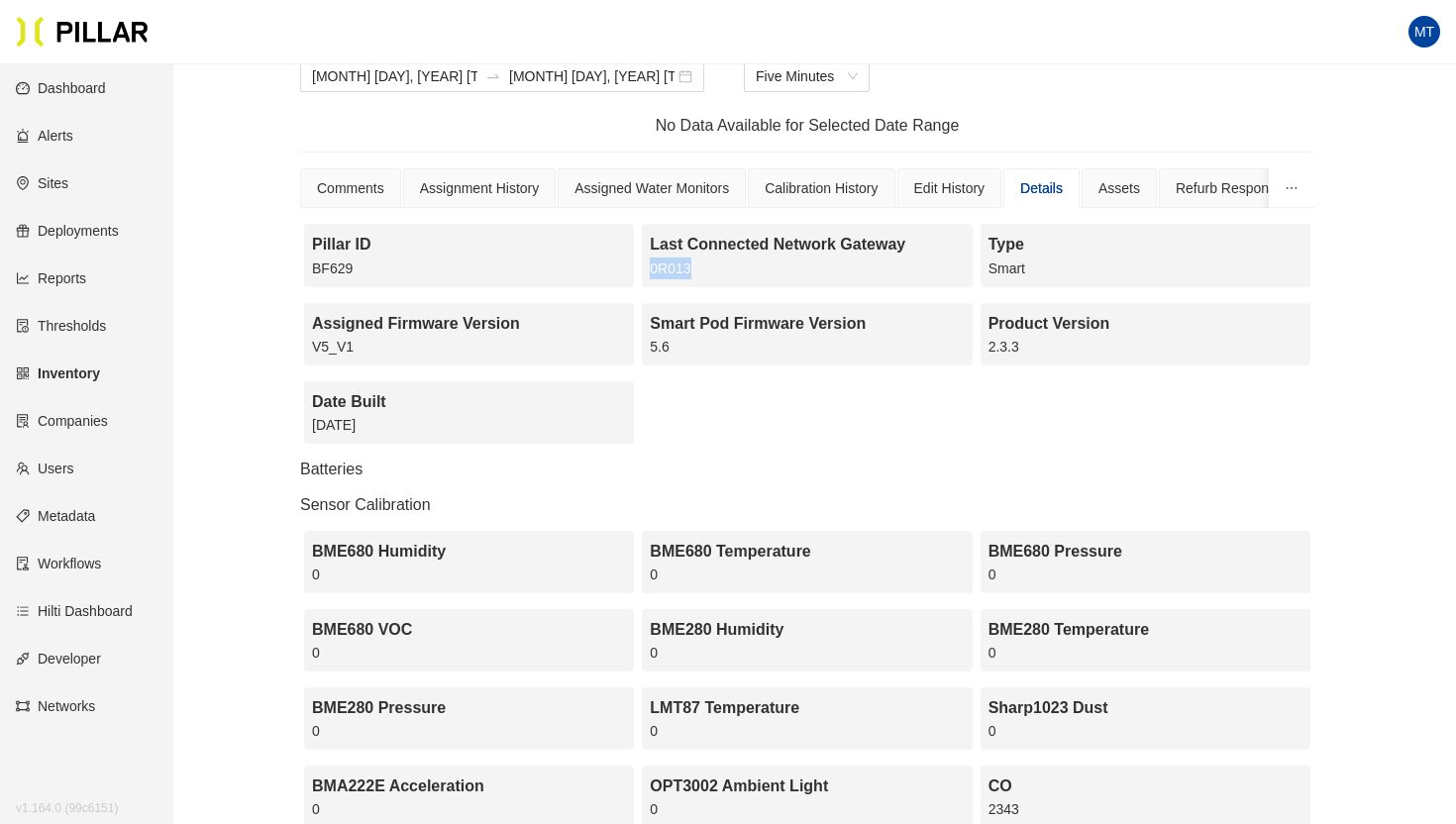click on "0R013" at bounding box center (468, 268) 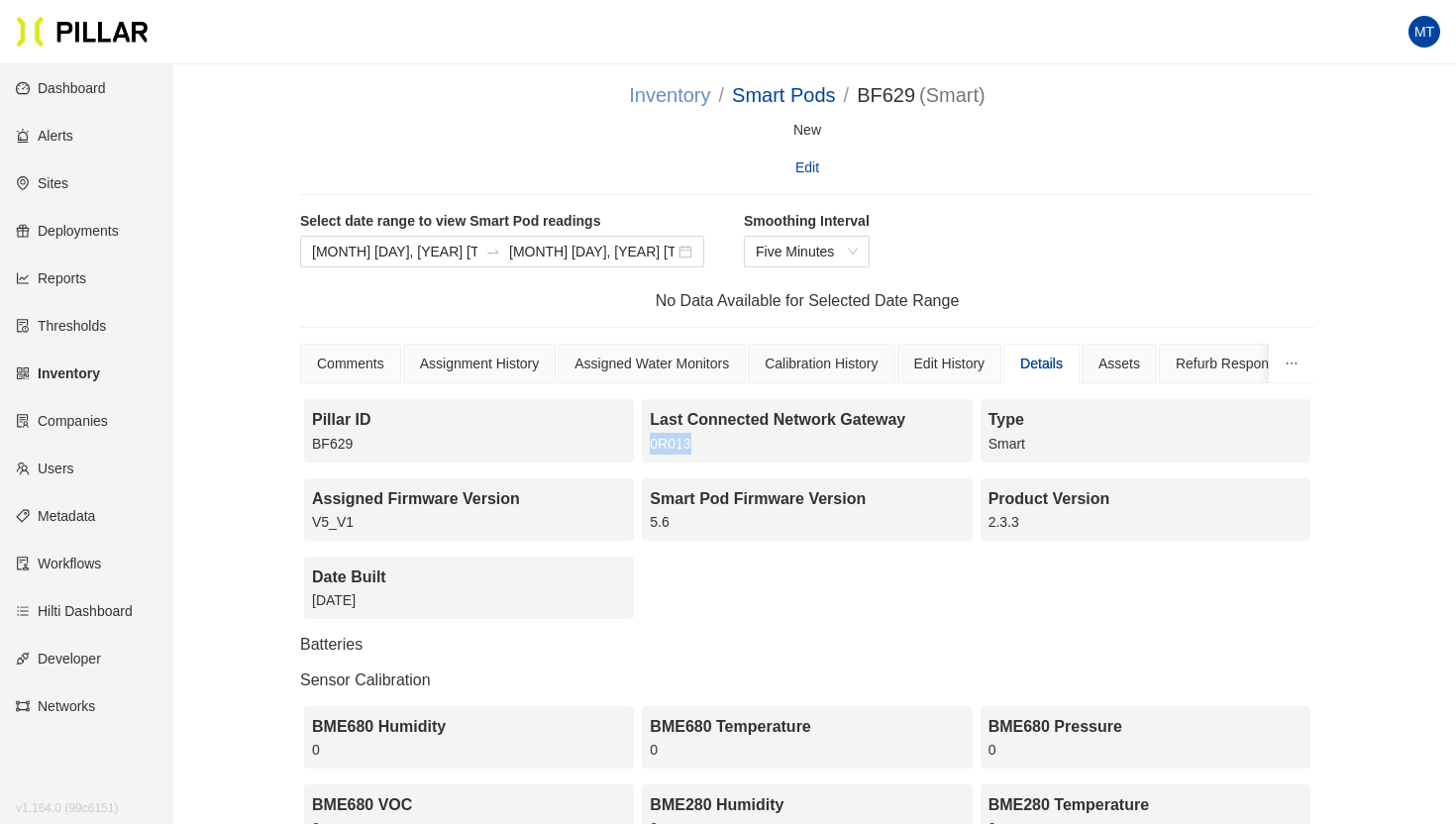 click on "Inventory" at bounding box center [670, 95] 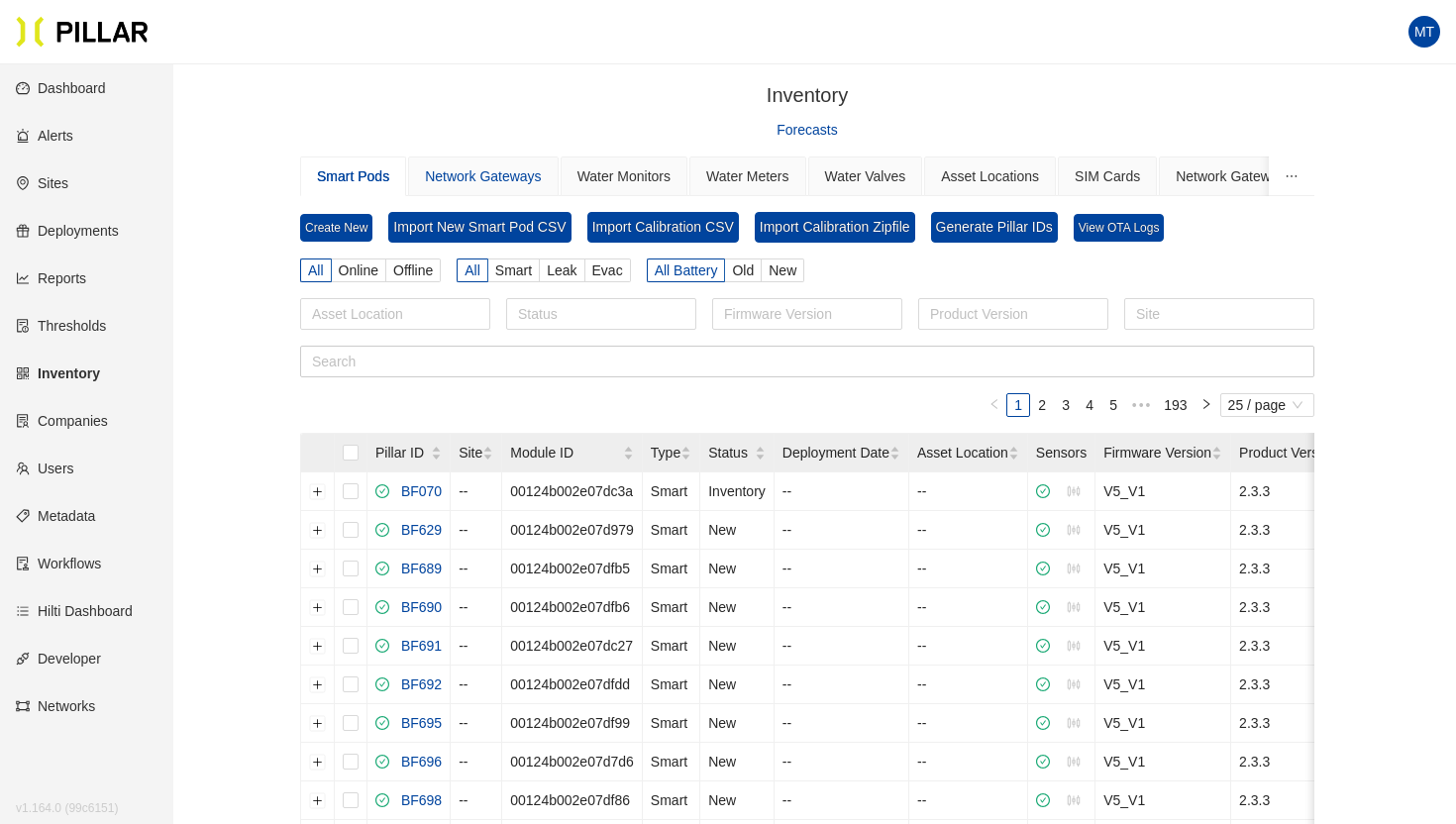 click on "Network Gateways" at bounding box center (482, 176) 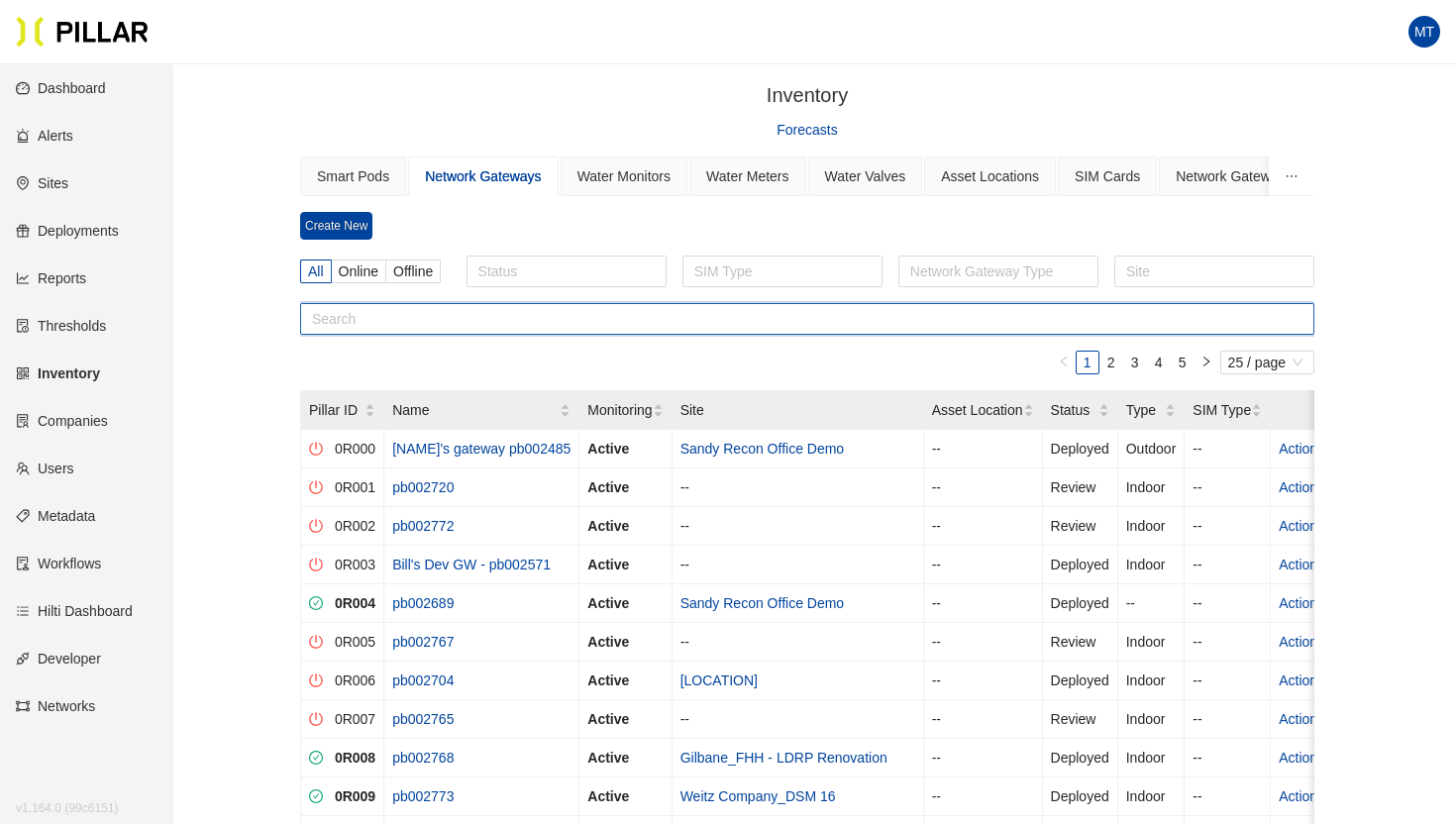 click at bounding box center (807, 319) 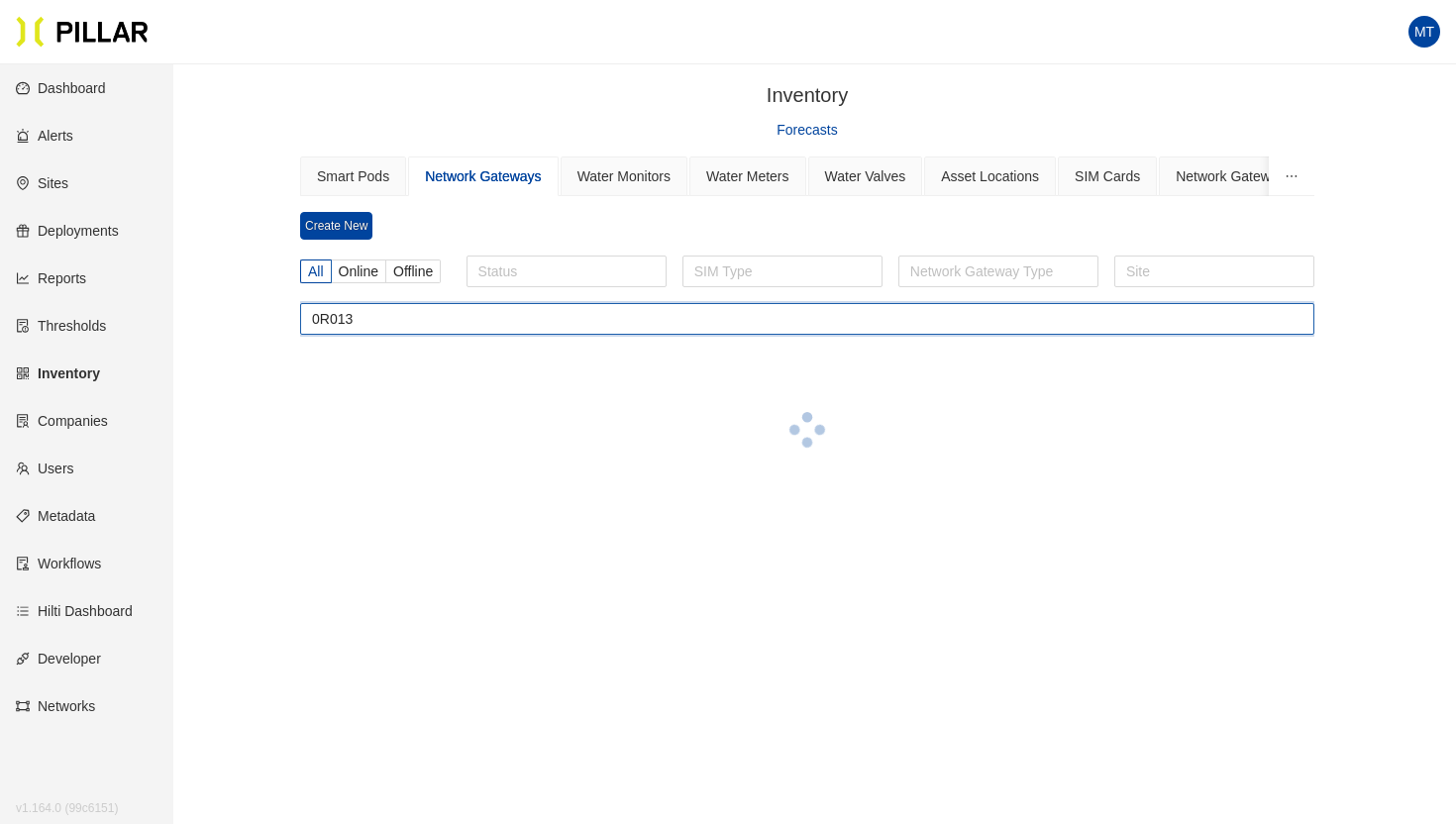 type on "0R013" 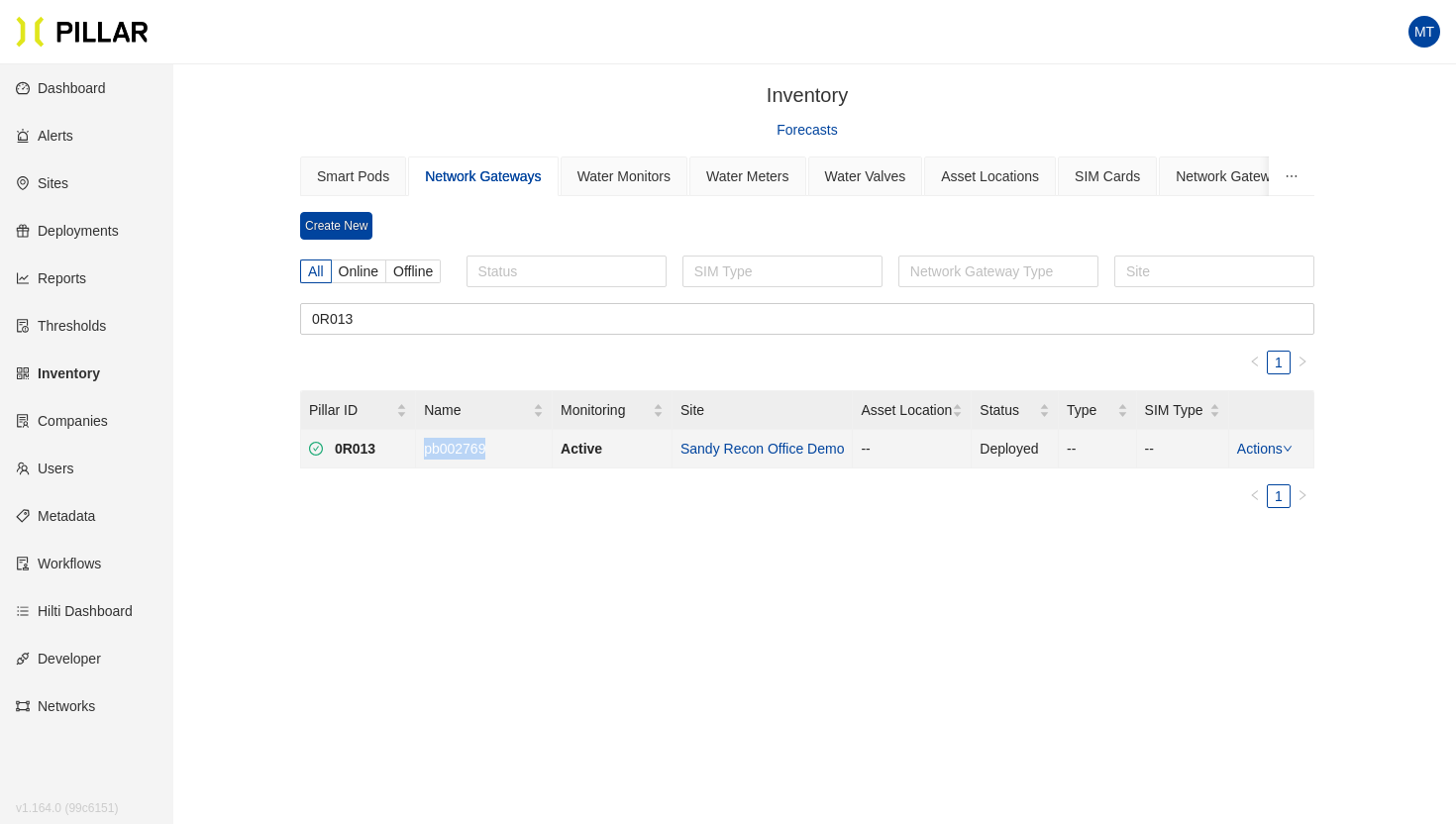 copy on "pb002769" 